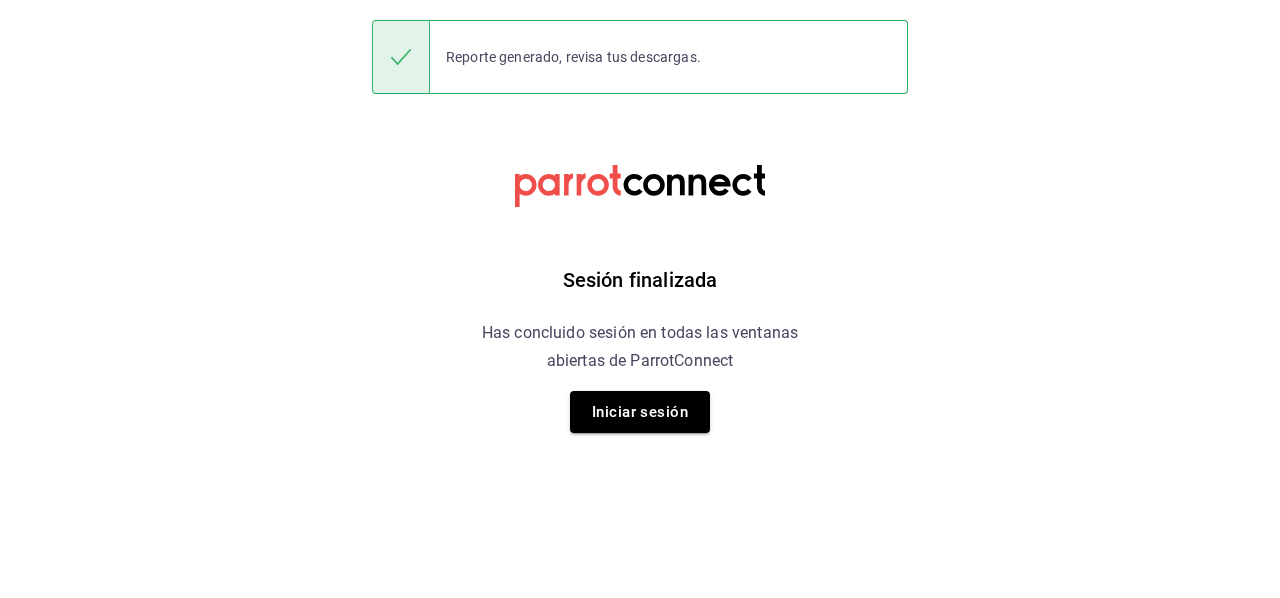 scroll, scrollTop: 0, scrollLeft: 0, axis: both 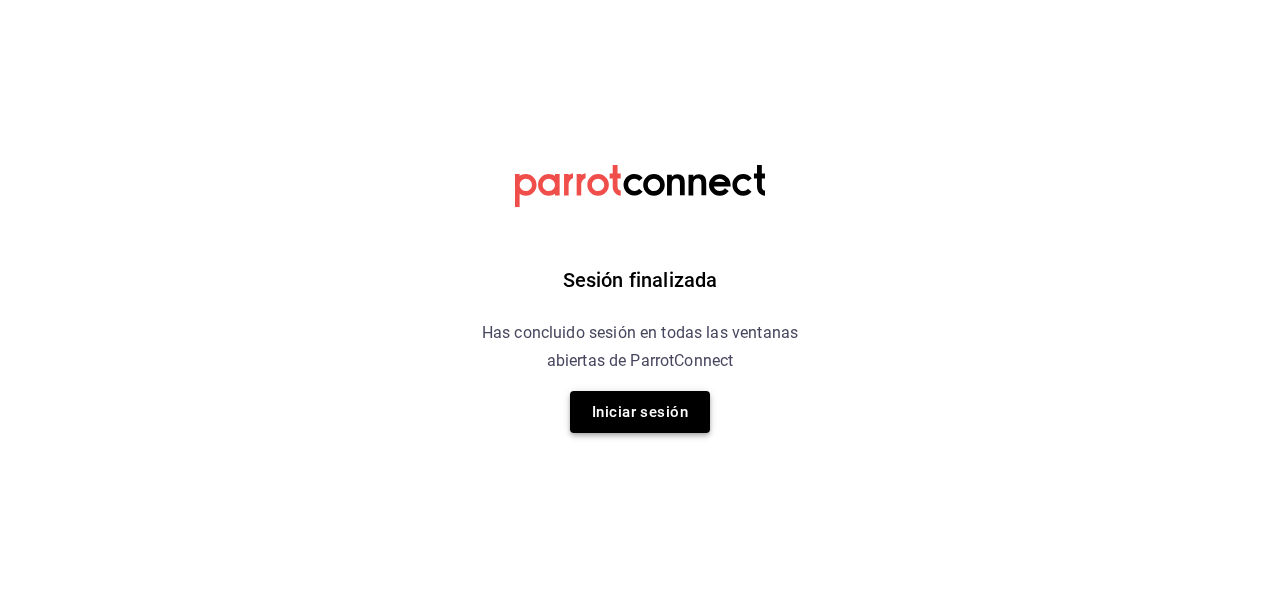 click on "Iniciar sesión" at bounding box center [640, 412] 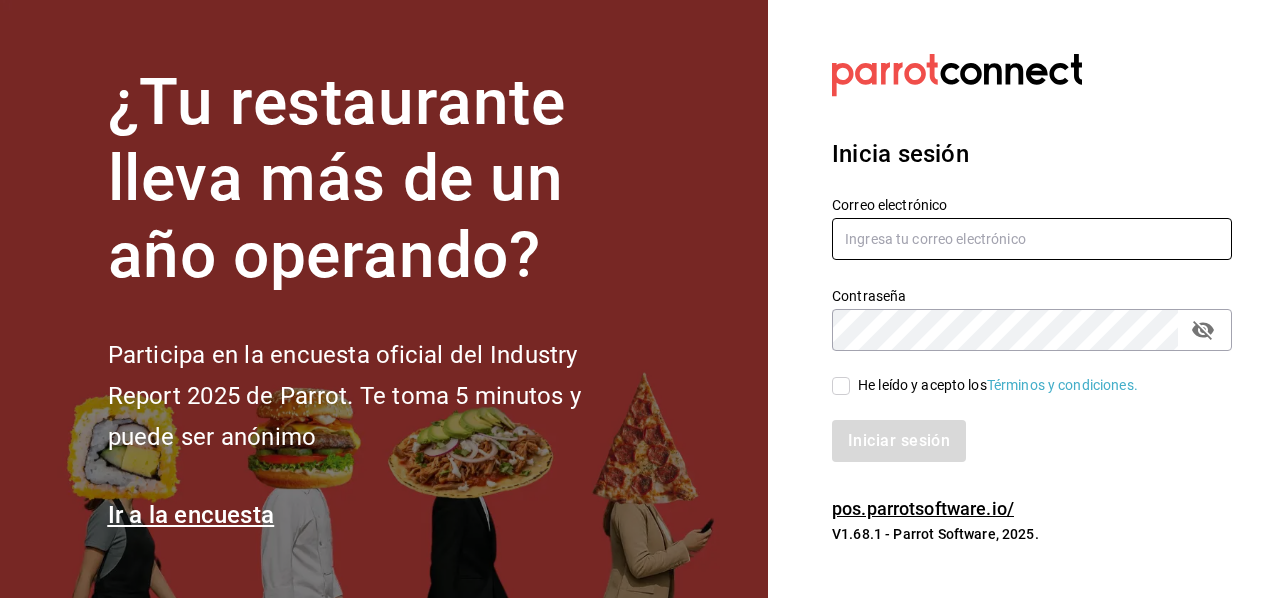 click at bounding box center (1032, 239) 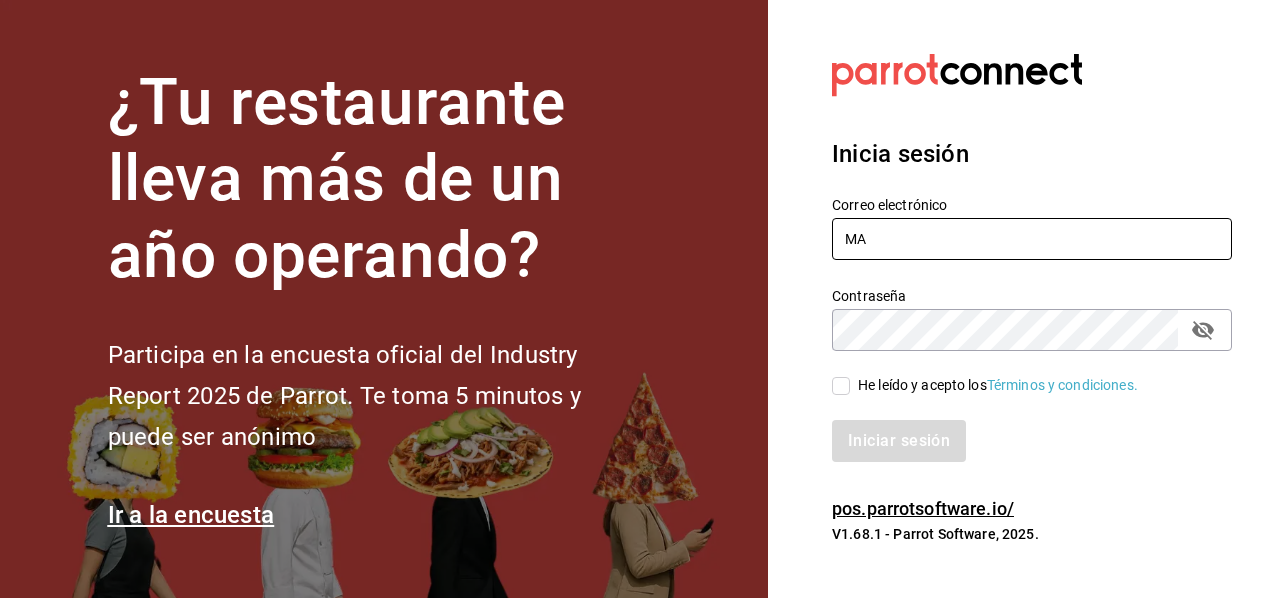 type on "M" 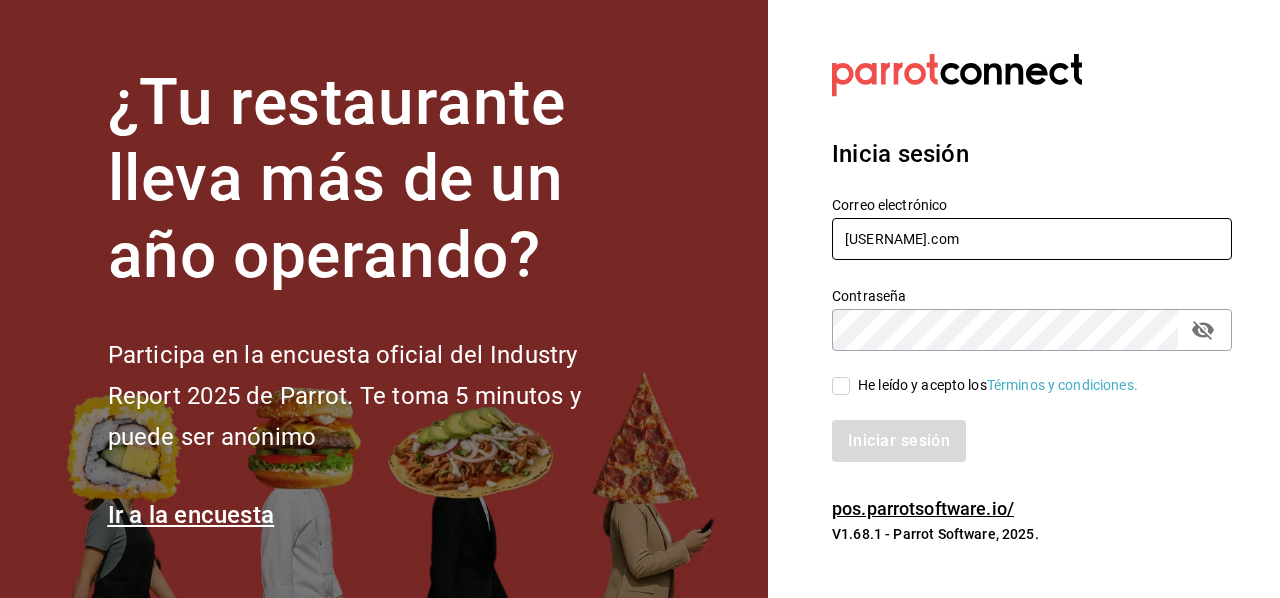 click on "[USERNAME].com" at bounding box center [1032, 239] 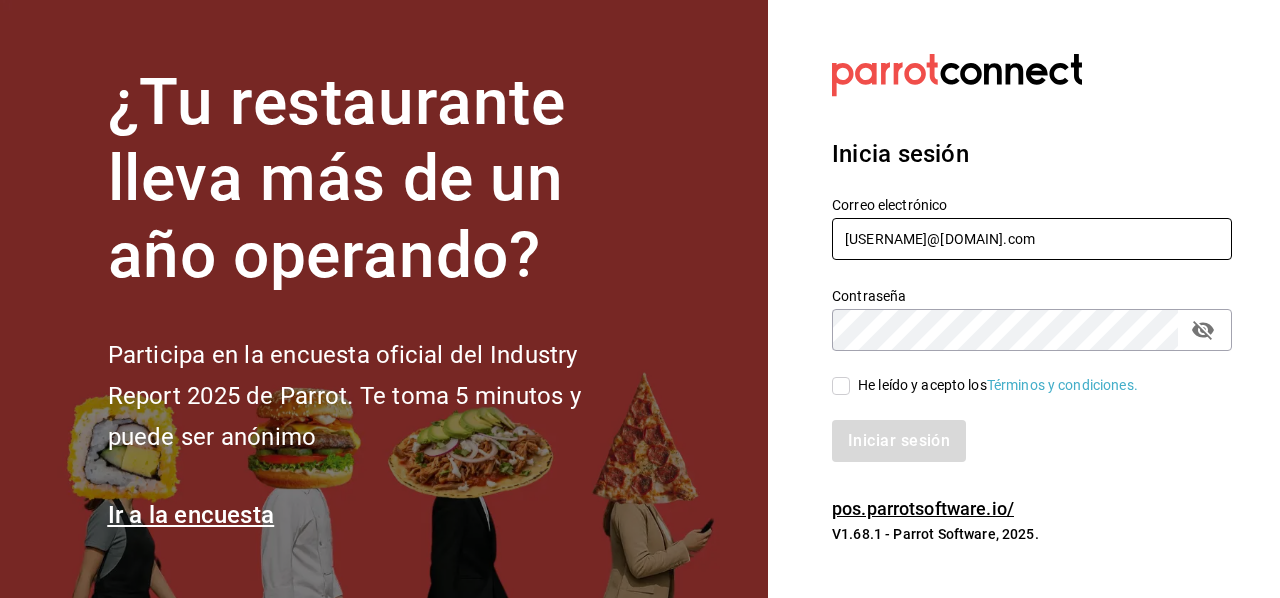 type on "[USERNAME]@[DOMAIN].com" 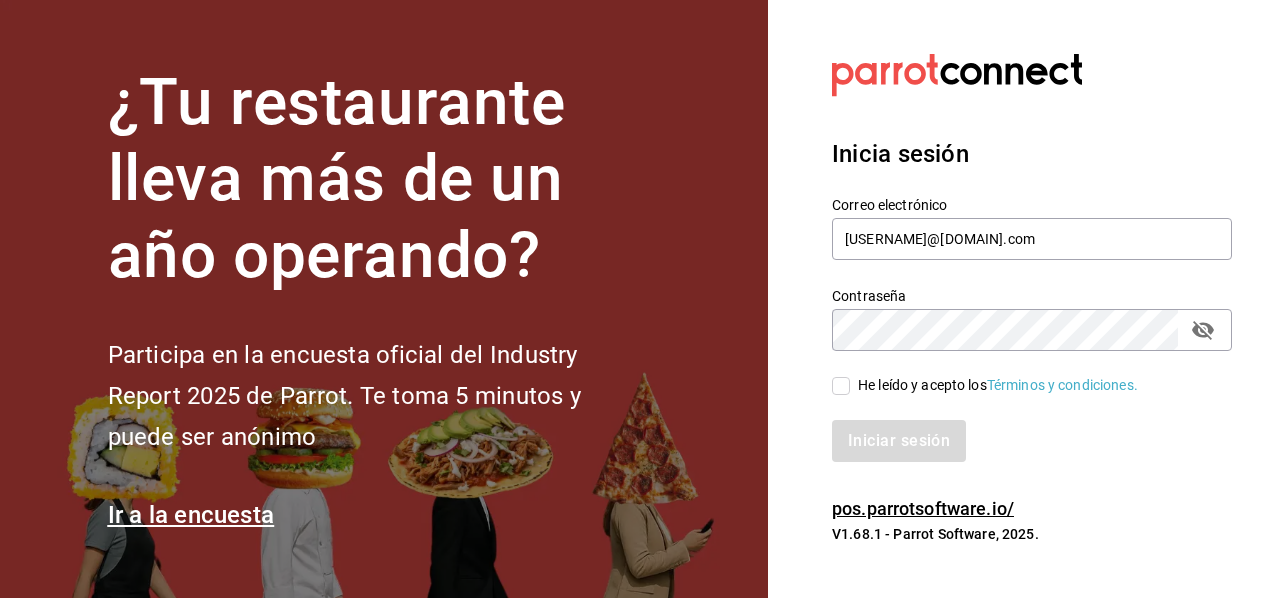 click on "He leído y acepto los  Términos y condiciones." at bounding box center (841, 386) 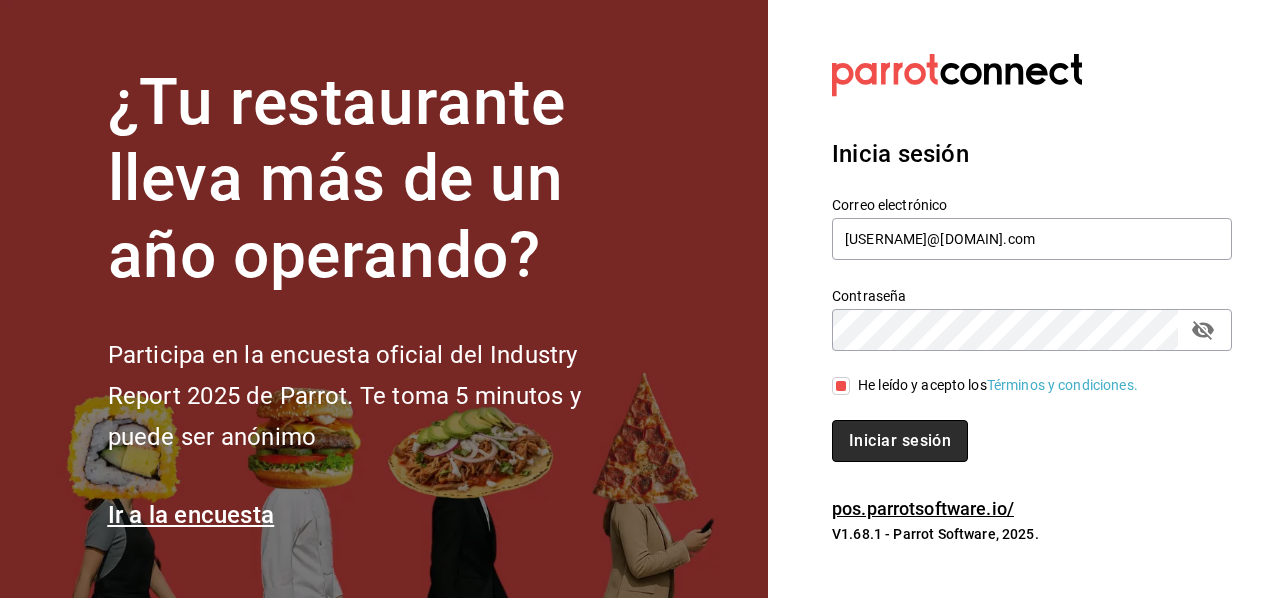 click on "Iniciar sesión" at bounding box center [900, 441] 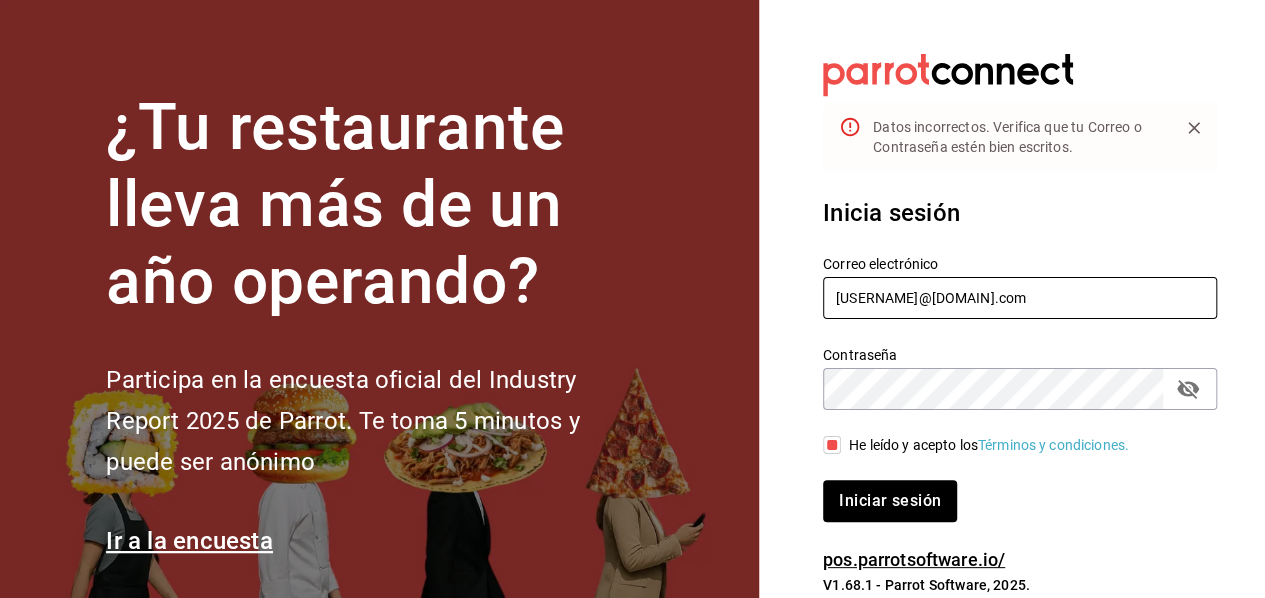 click on "manuel.mendoz@agrupocosteno.com" at bounding box center [1020, 298] 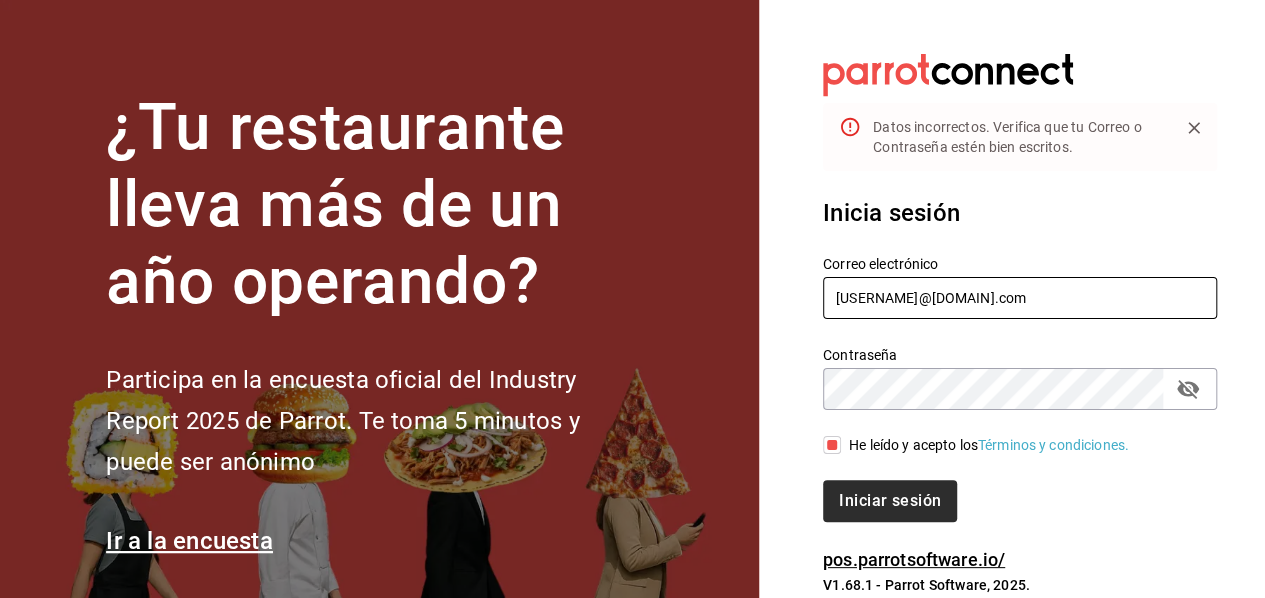 type on "manuel.mendoza@grupocosteno.com" 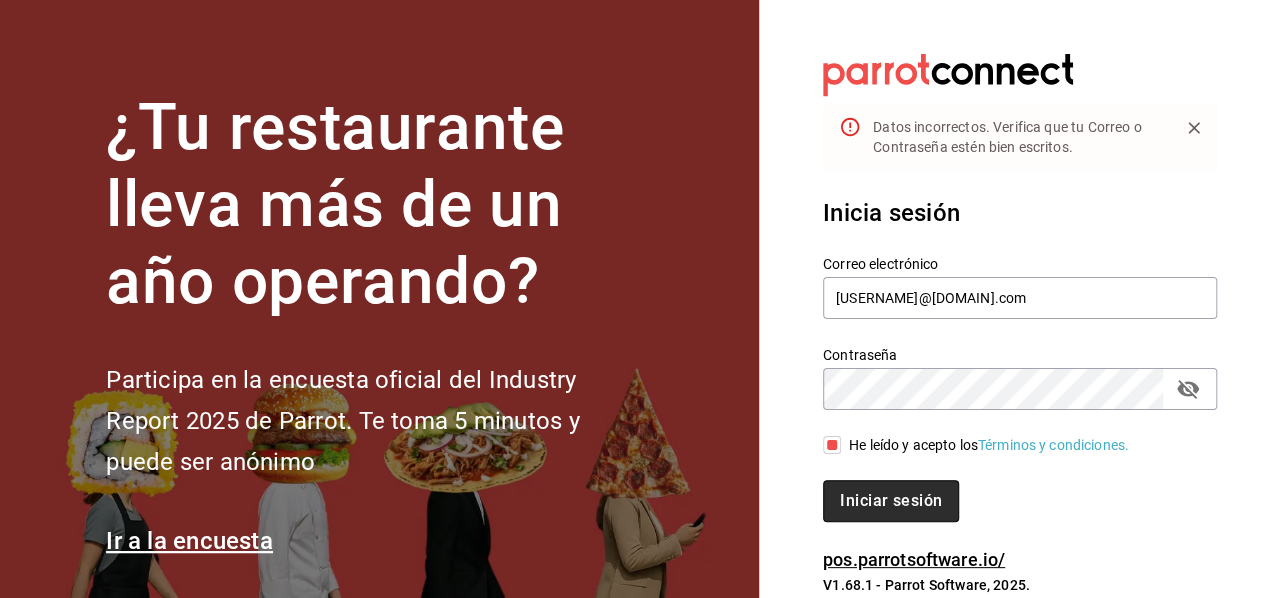 click on "Iniciar sesión" at bounding box center [891, 501] 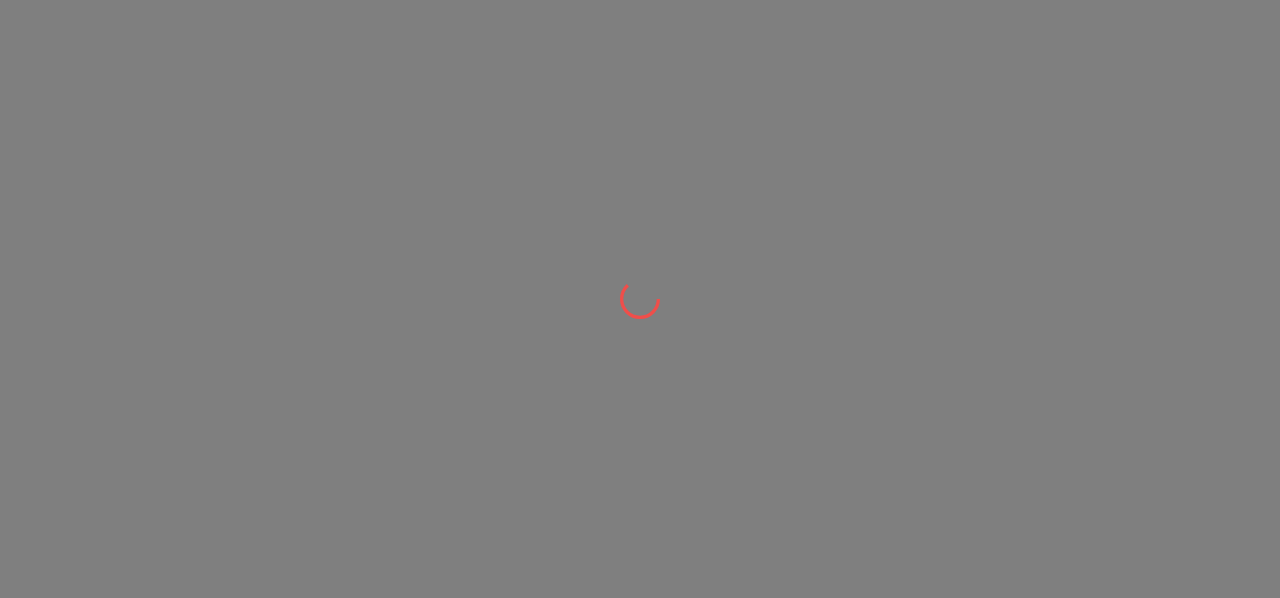 scroll, scrollTop: 0, scrollLeft: 0, axis: both 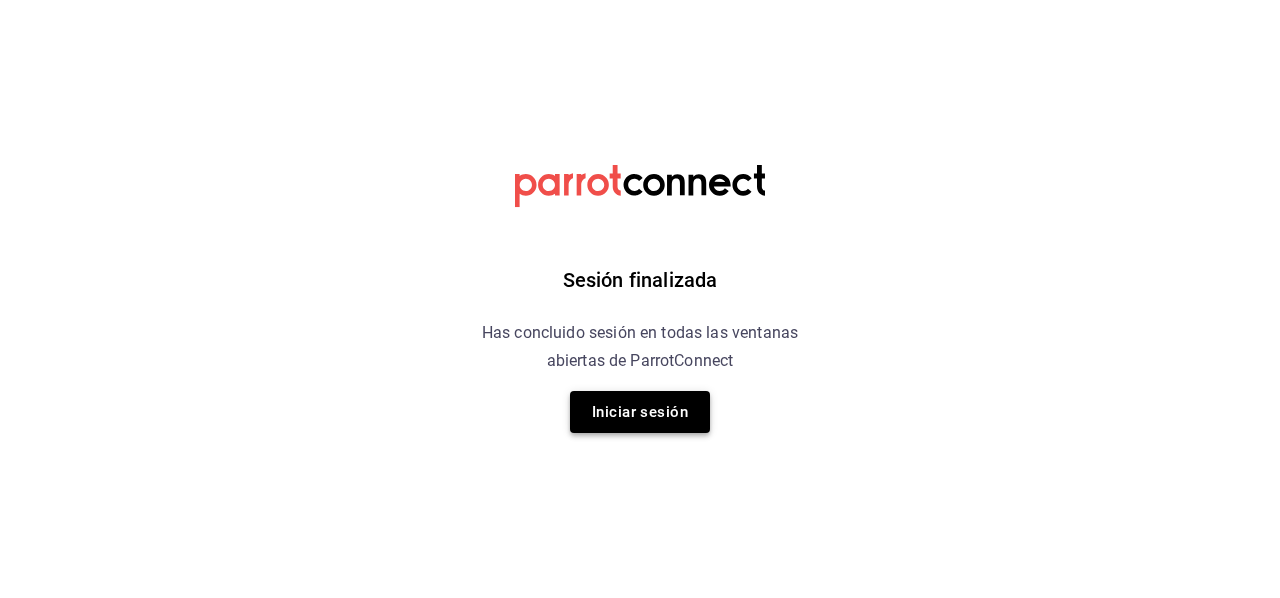 click on "Iniciar sesión" at bounding box center [640, 412] 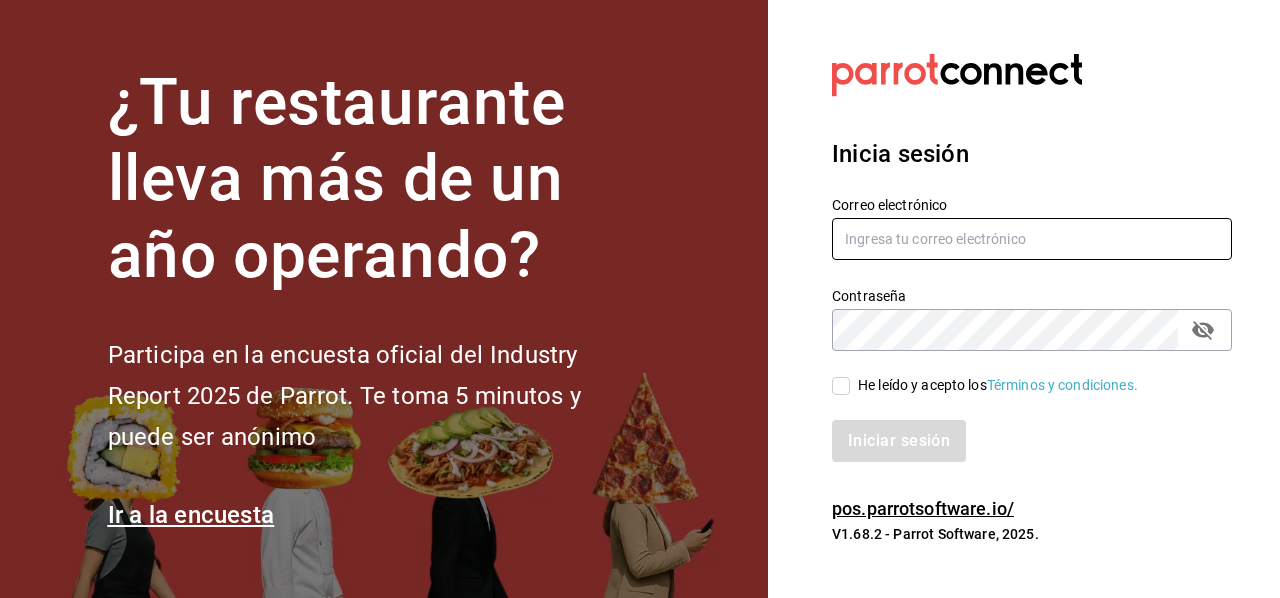 click at bounding box center (1032, 239) 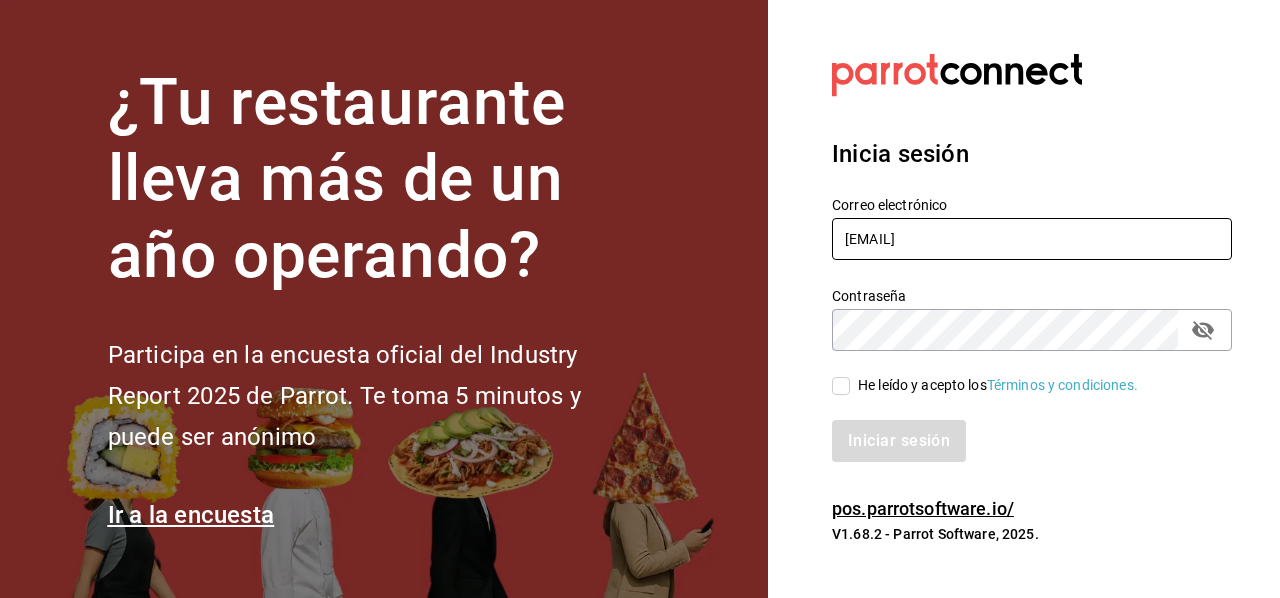 type on "[USERNAME]@[DOMAIN].com" 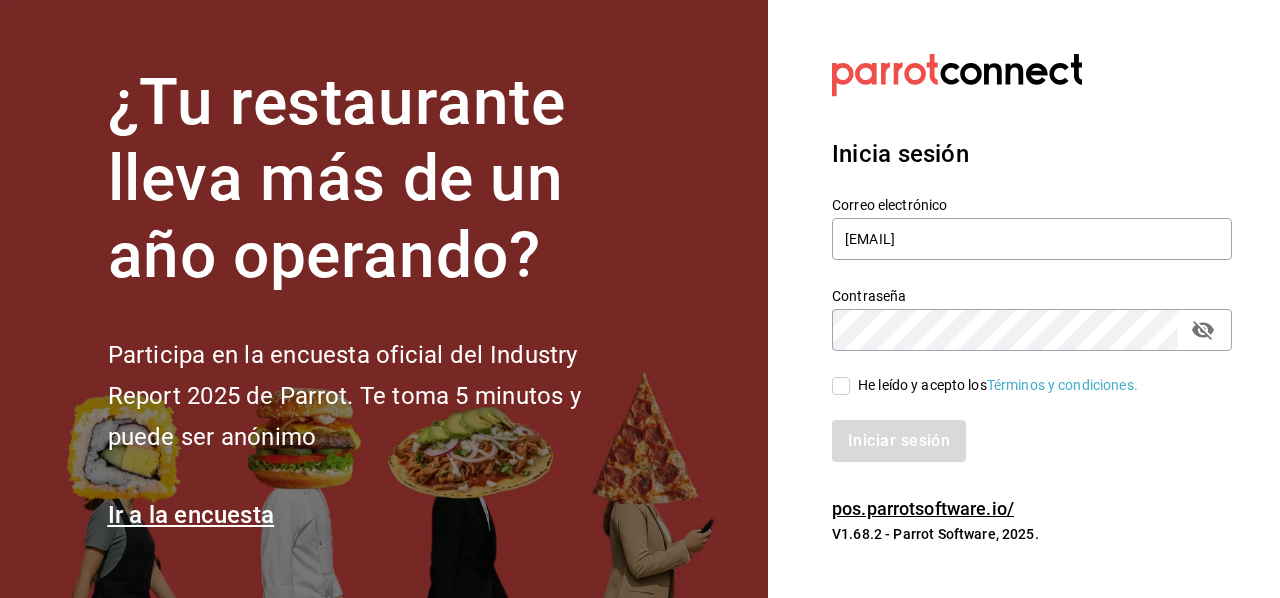 click on "He leído y acepto los  Términos y condiciones." at bounding box center (841, 386) 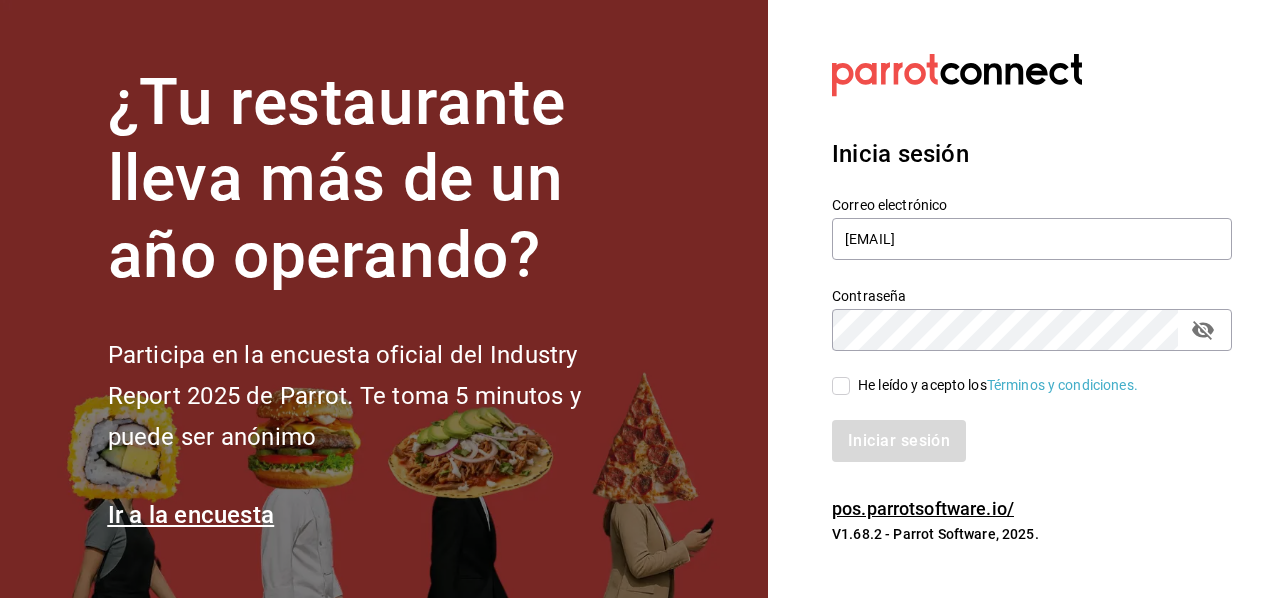checkbox on "true" 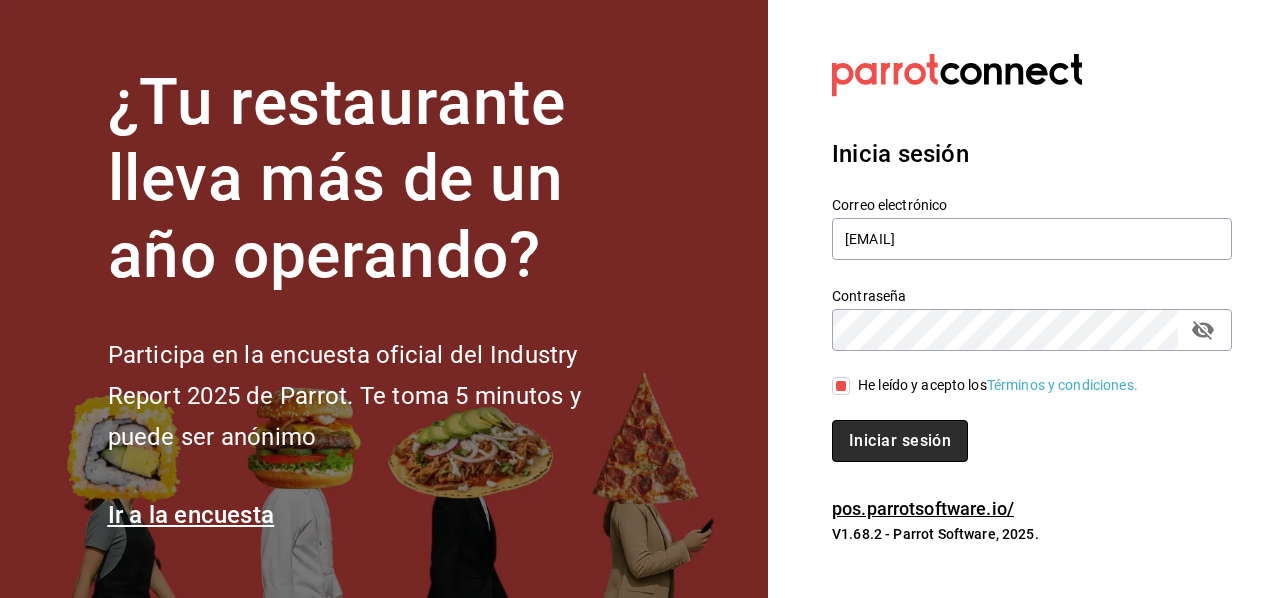 click on "Iniciar sesión" at bounding box center (900, 441) 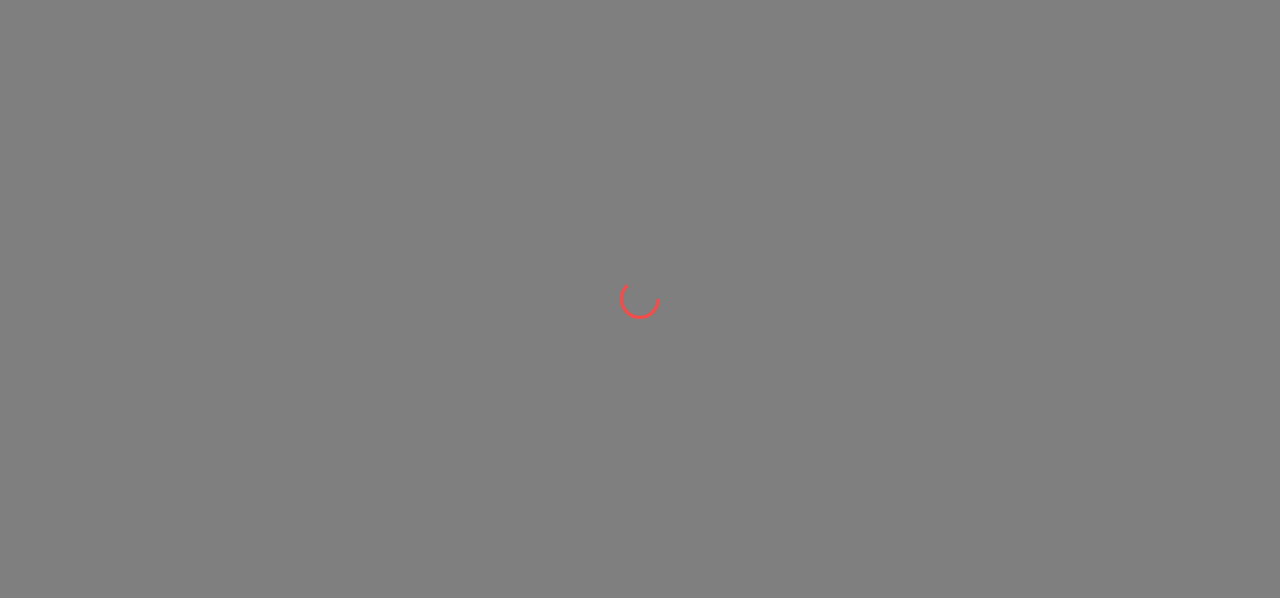 scroll, scrollTop: 0, scrollLeft: 0, axis: both 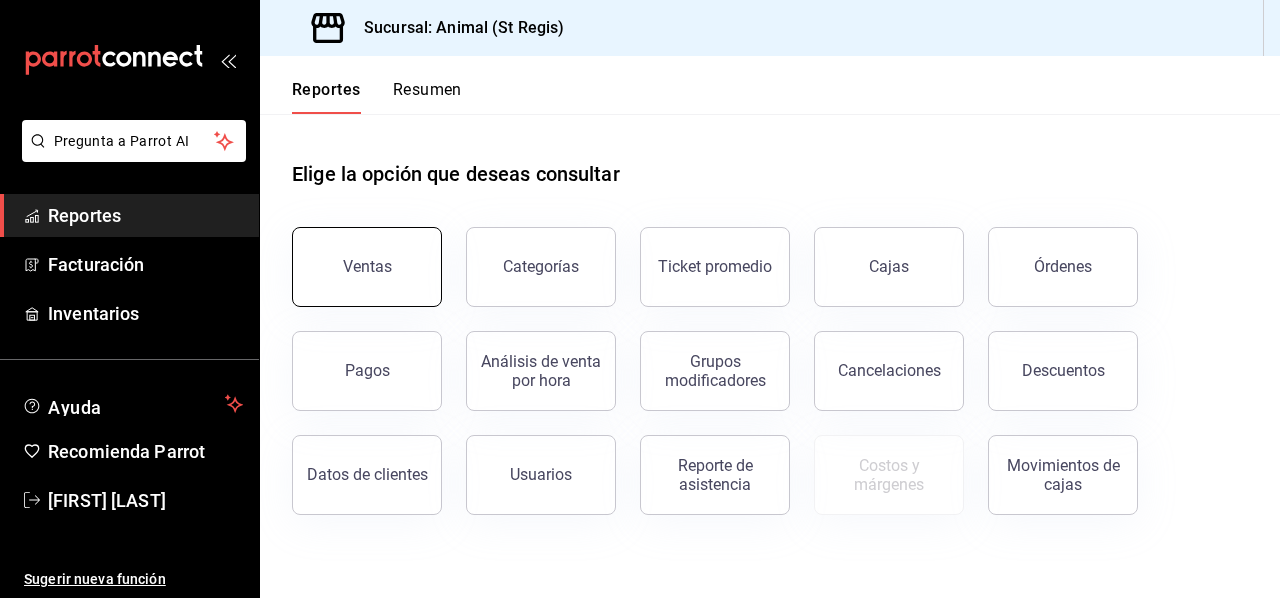 click on "Ventas" at bounding box center (367, 267) 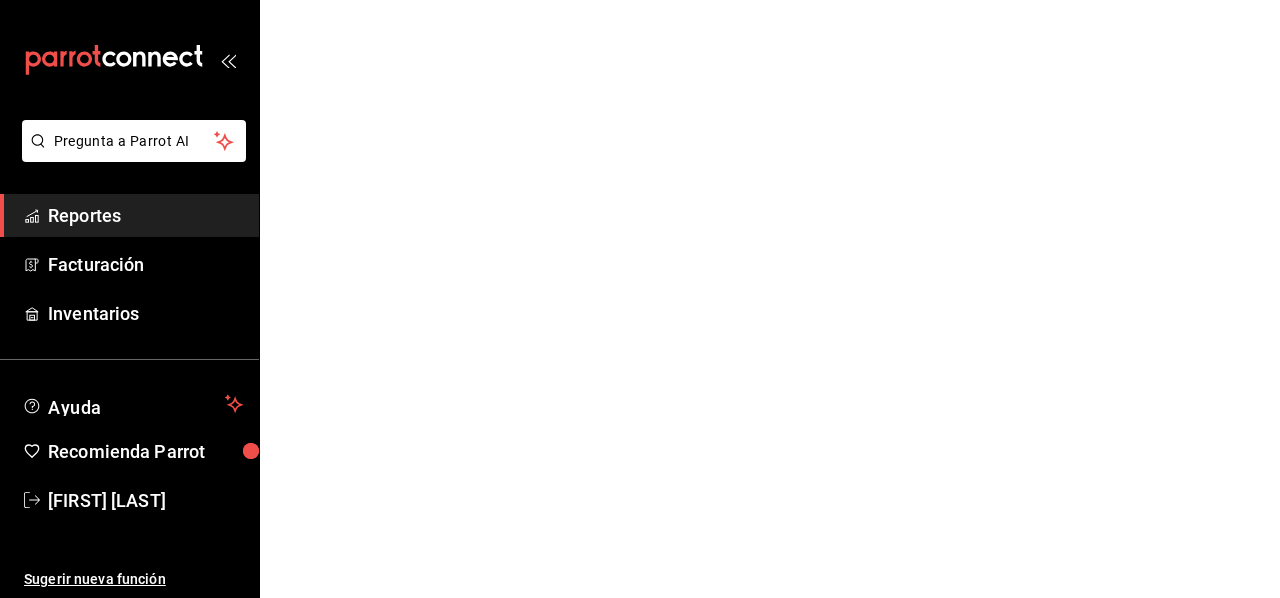 click on "Pregunta a Parrot AI Reportes   Facturación   Inventarios   Ayuda Recomienda Parrot   [FIRST] [LAST]   Sugerir nueva función   Pregunta a Parrot AI Reportes   Facturación   Inventarios   Ayuda Recomienda Parrot   [FIRST] [LAST]   Sugerir nueva función   GANA 1 MES GRATIS EN TU SUSCRIPCIÓN AQUÍ ¿Recuerdas cómo empezó tu restaurante?
Hoy puedes ayudar a un colega a tener el mismo cambio que tú viviste.
Recomienda Parrot directamente desde tu Portal Administrador.
Es fácil y rápido.
🎁 Por cada restaurante que se una, ganas 1 mes gratis. Ver video tutorial Ir a video Visitar centro de ayuda ([PHONE]) soporte@parrotsoftware.io Visitar centro de ayuda ([PHONE]) soporte@parrotsoftware.io" at bounding box center [640, 0] 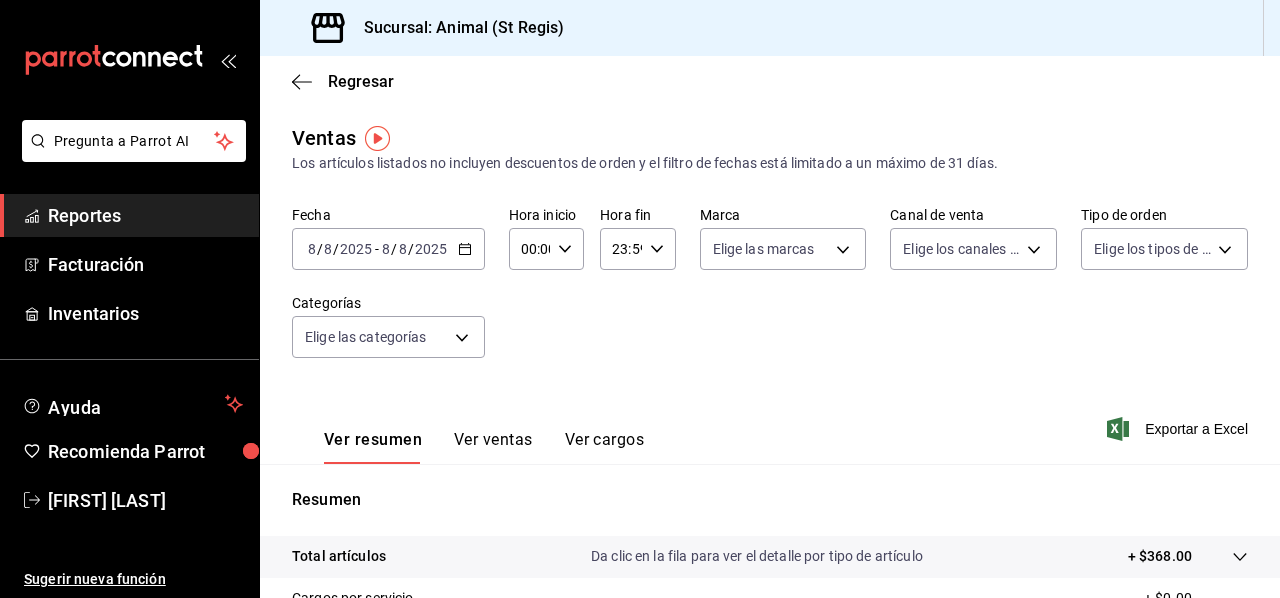 click on "2025-08-08 8 / 8 / 2025 - 2025-08-08 8 / 8 / 2025" at bounding box center [388, 249] 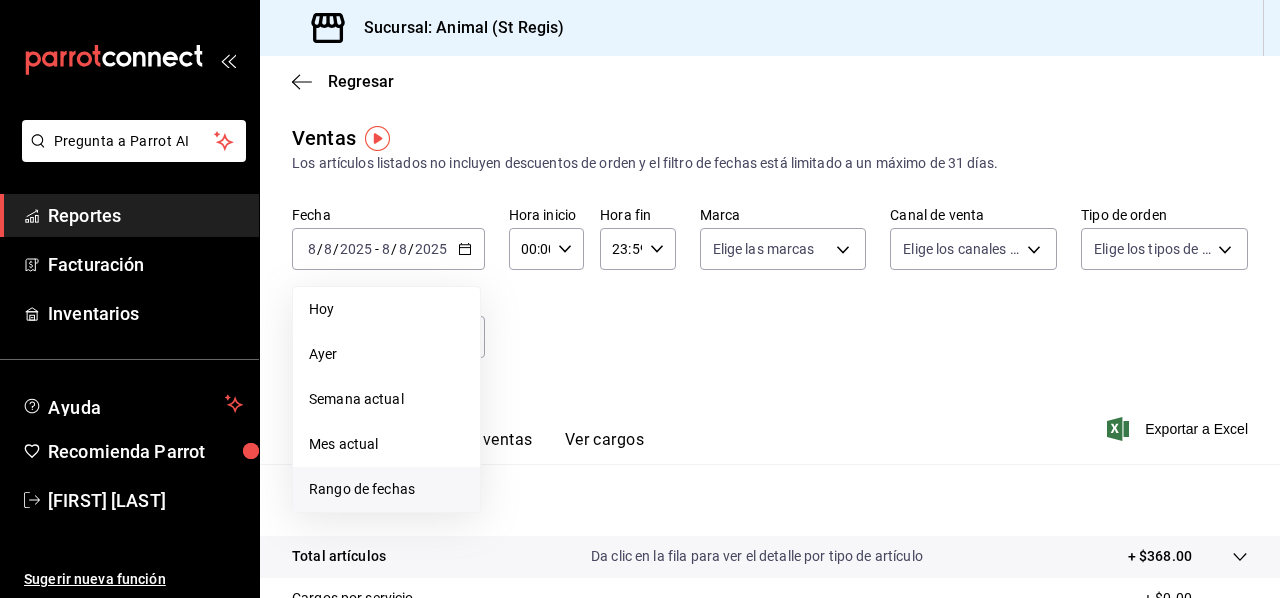 click on "Rango de fechas" at bounding box center (386, 489) 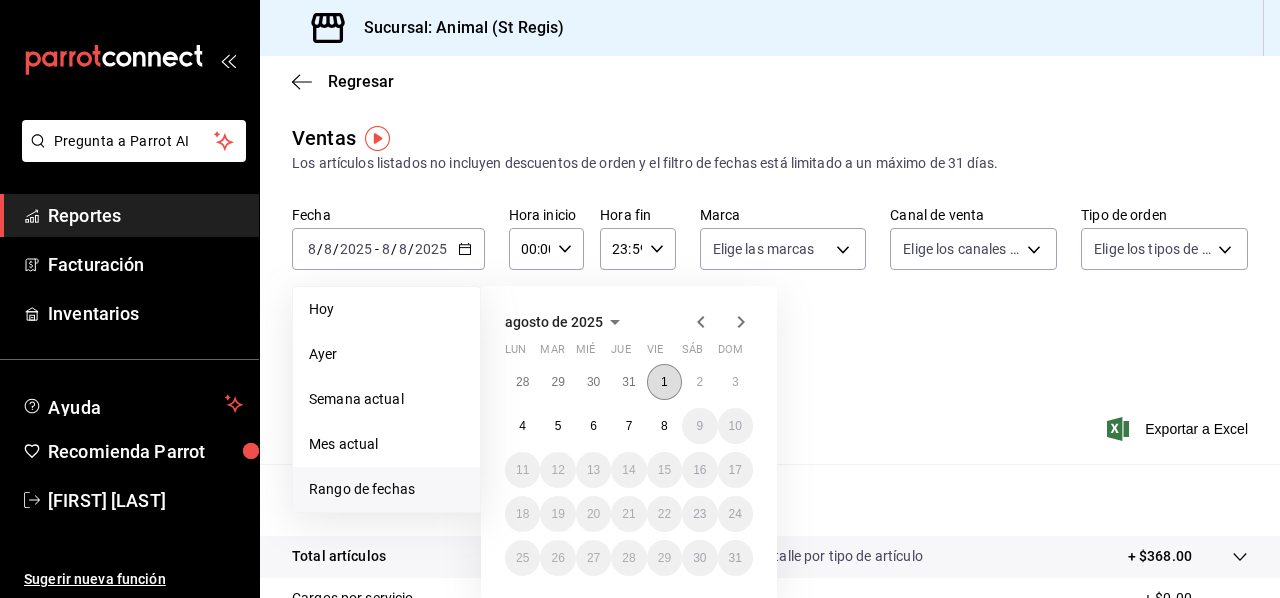 click on "1" at bounding box center [664, 382] 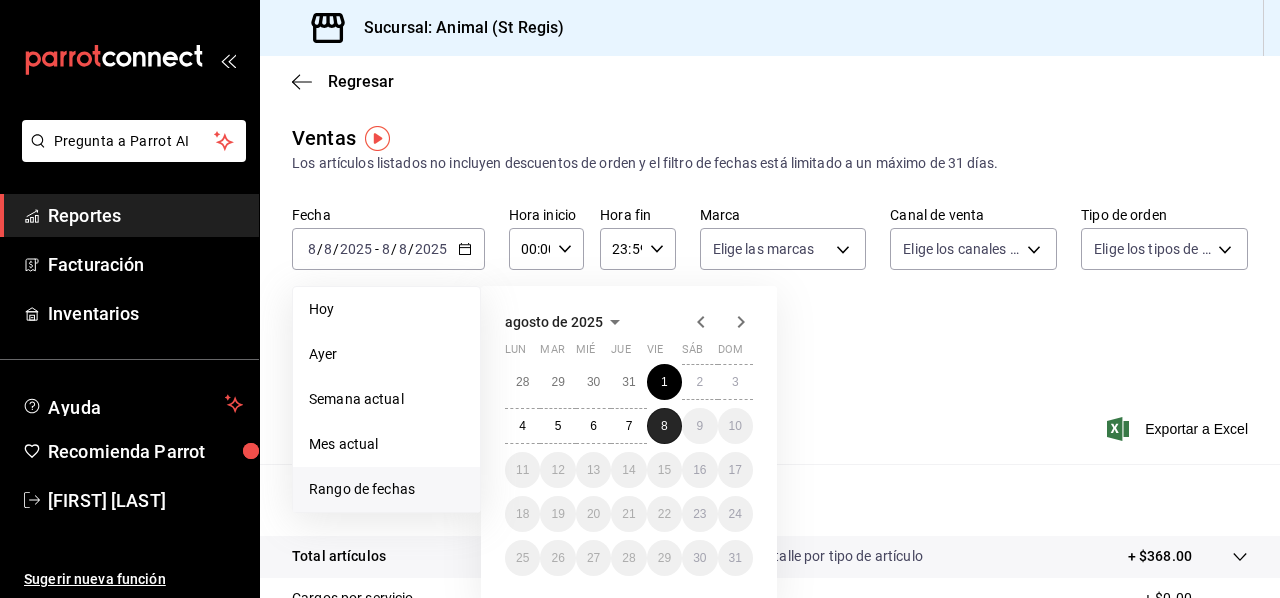 click on "8" at bounding box center [664, 426] 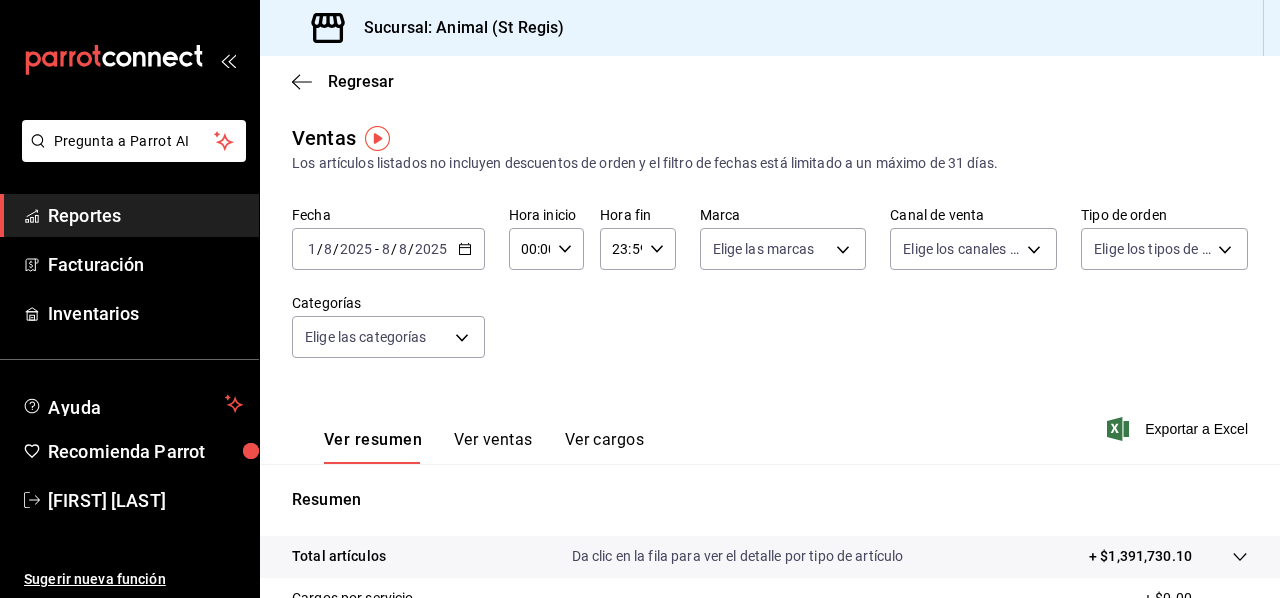 click 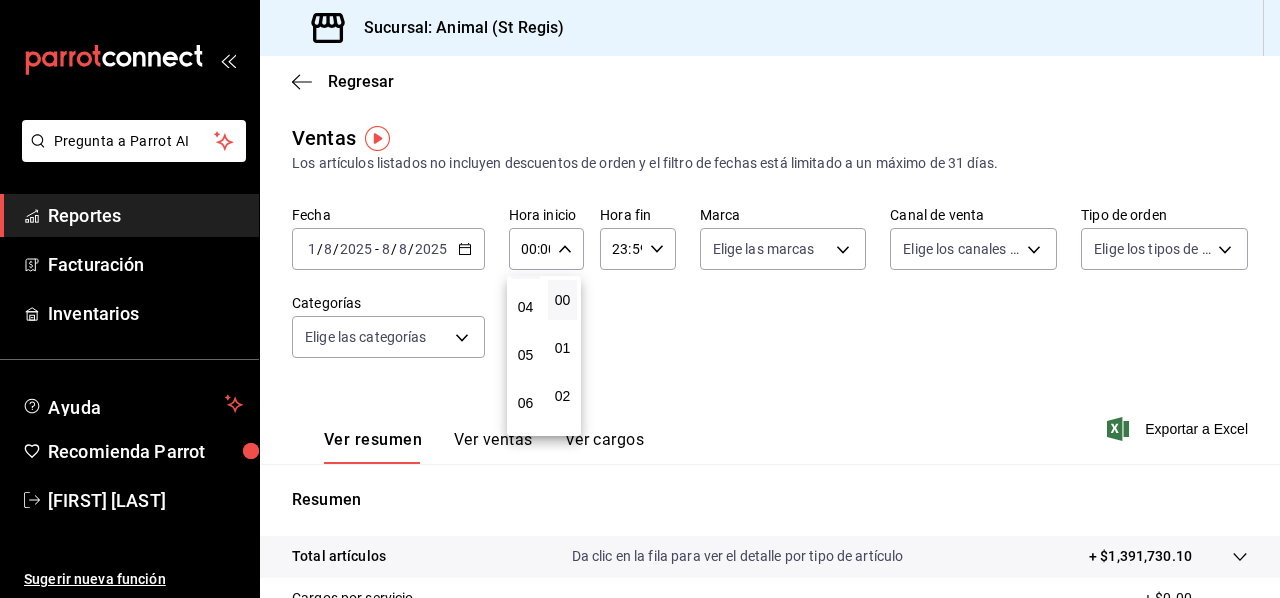scroll, scrollTop: 186, scrollLeft: 0, axis: vertical 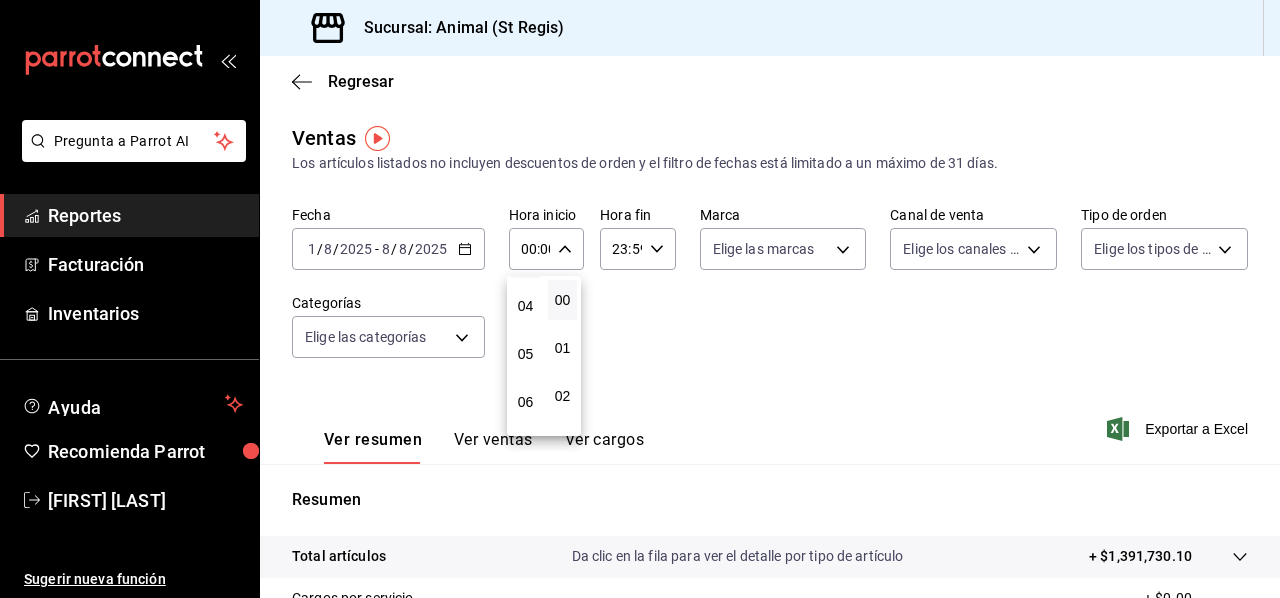 click on "05" at bounding box center [525, 354] 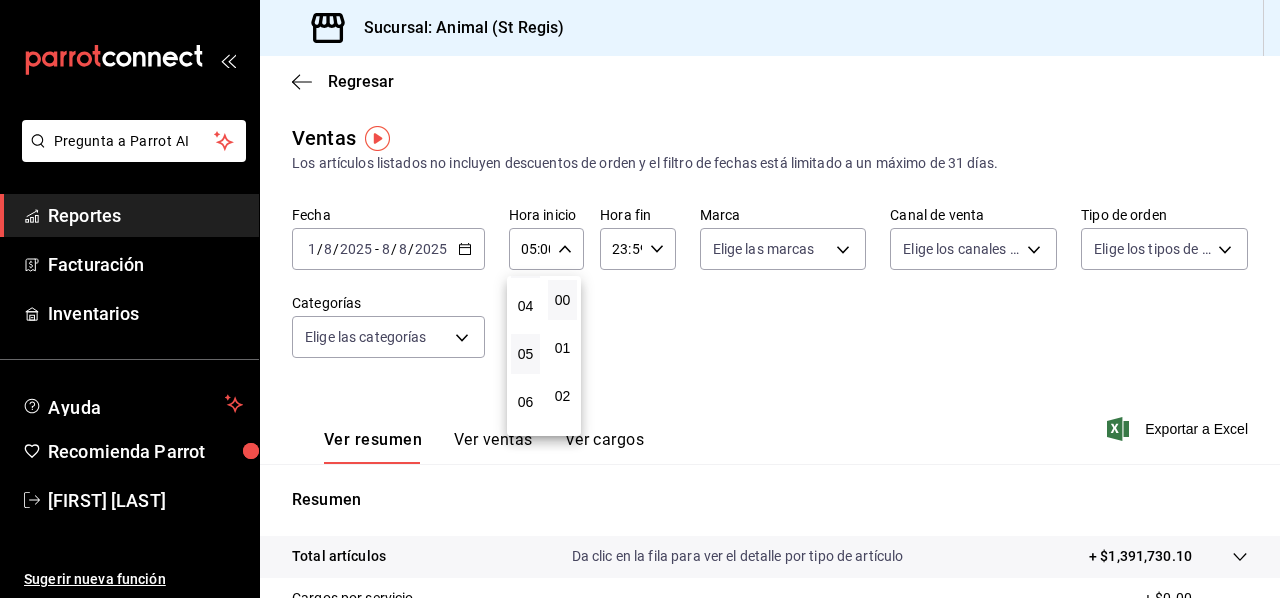 click on "05" at bounding box center (525, 354) 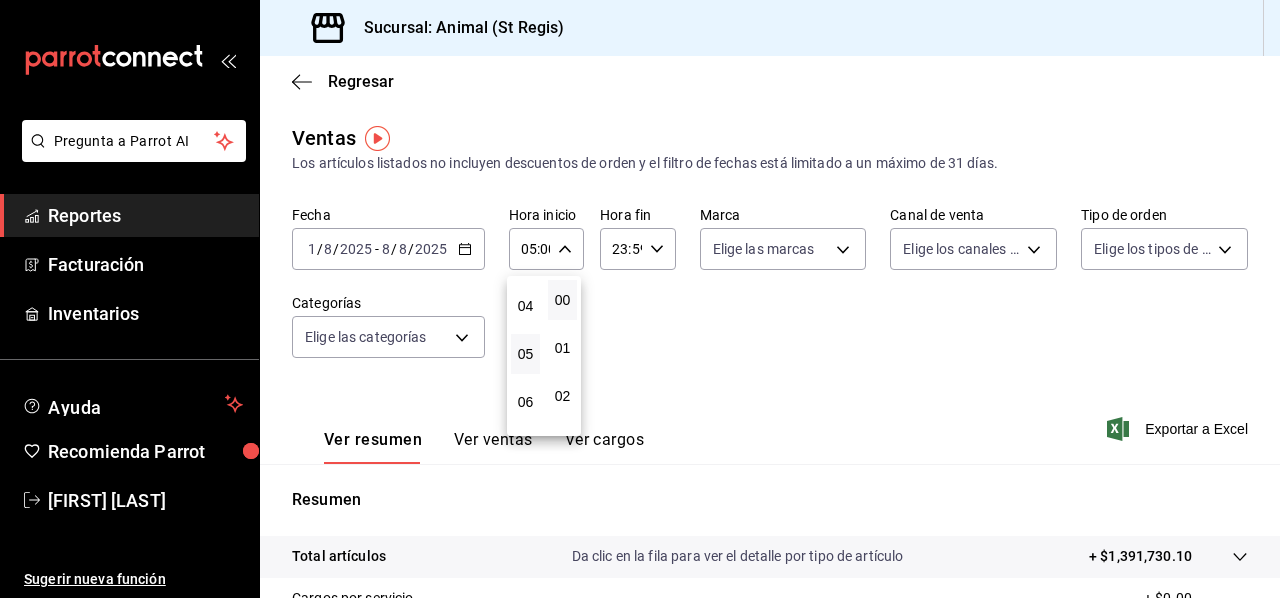 click at bounding box center [640, 299] 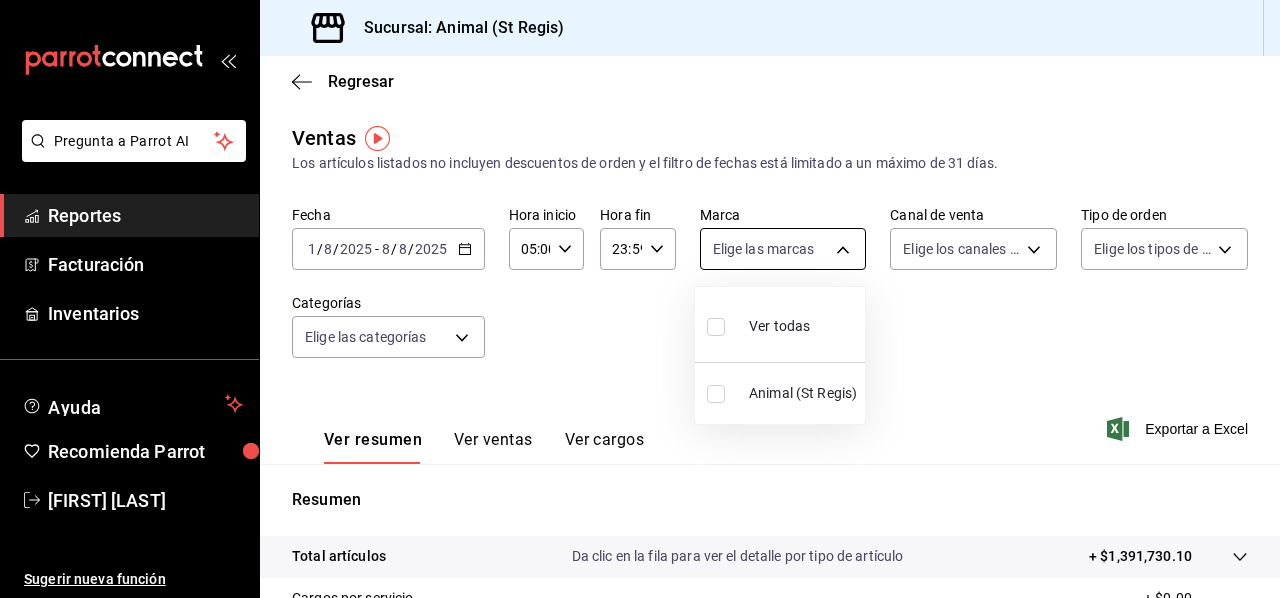 click on "Pregunta a Parrot AI Reportes   Facturación   Inventarios   Ayuda Recomienda Parrot   [FIRST] [LAST]   Sugerir nueva función   Sucursal: Animal (St Regis) Regresar Ventas Los artículos listados no incluyen descuentos de orden y el filtro de fechas está limitado a un máximo de 31 días. Fecha [DATE] [DATE] - [DATE] Hora inicio [TIME] Hora inicio Hora fin [TIME] Hora fin Marca Elige las marcas Canal de venta Elige los canales de venta Tipo de orden Elige los tipos de orden Categorías Elige las categorías Ver resumen Ver ventas Ver cargos Exportar a Excel Resumen Total artículos Da clic en la fila para ver el detalle por tipo de artículo + $1,391,730.10 Cargos por servicio + $0.00 Venta bruta = $1,391,730.10 Descuentos totales - $14,401.50 Certificados de regalo - $16,849.80 Venta total = $1,360,478.80 Impuestos - $187,652.25 Venta neta = $1,172,826.55 Pregunta a Parrot AI Reportes   Facturación   Inventarios   Ayuda Recomienda Parrot   [FIRST] [LAST]   Sugerir nueva función" at bounding box center (640, 299) 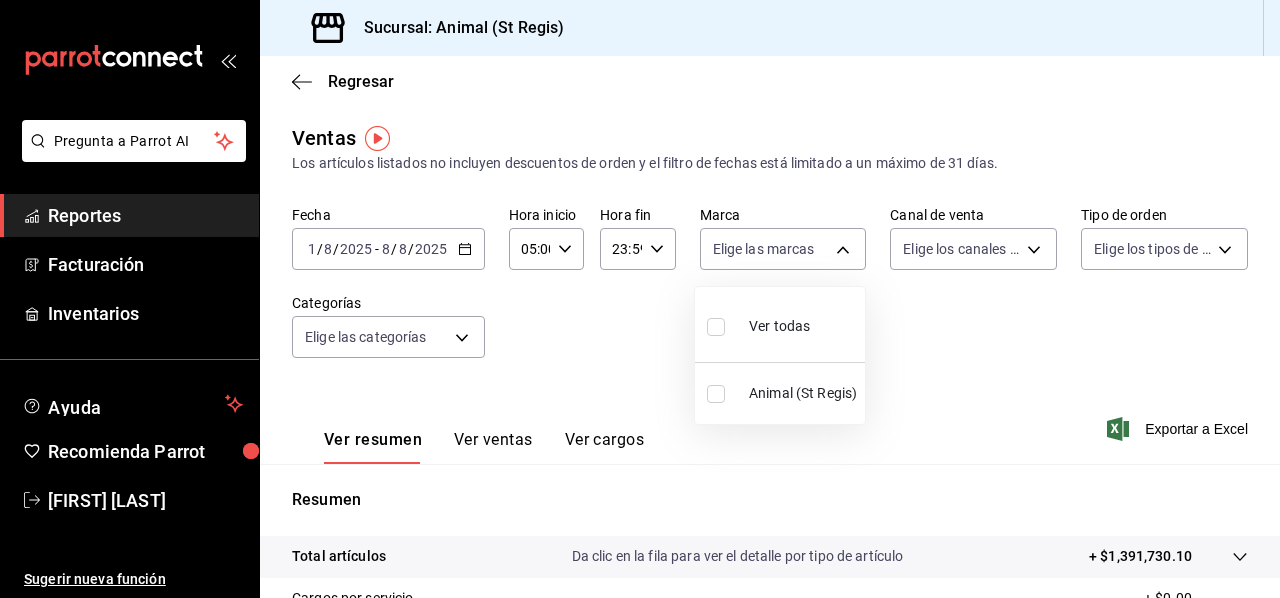 click on "Ver todas" at bounding box center [779, 326] 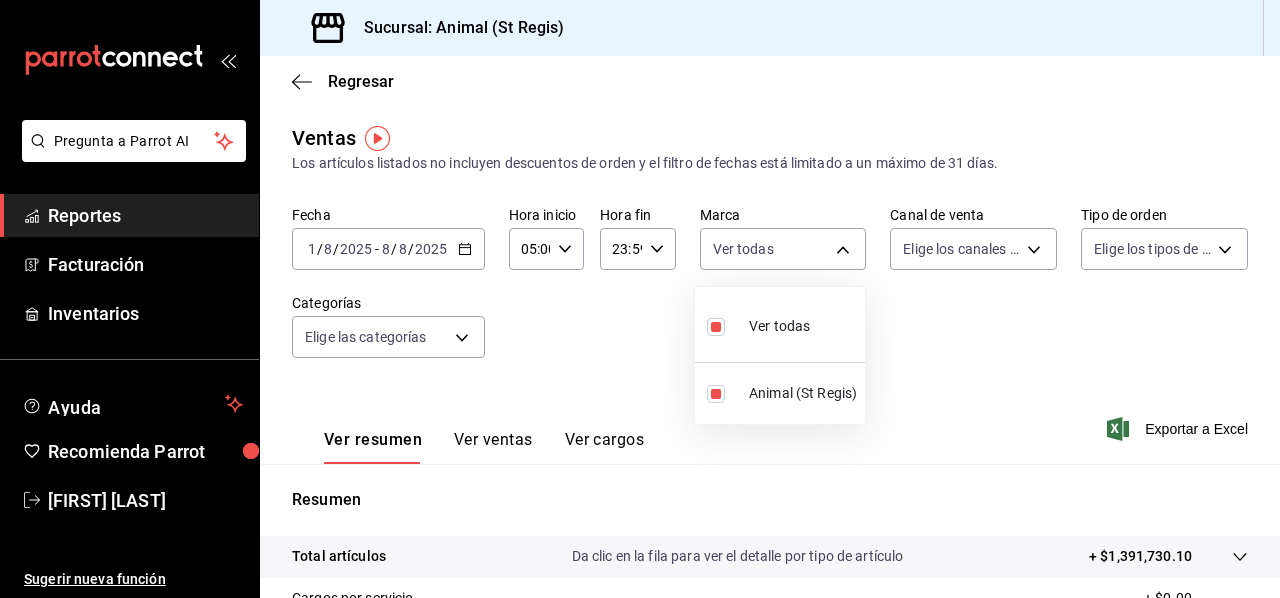 click at bounding box center (640, 299) 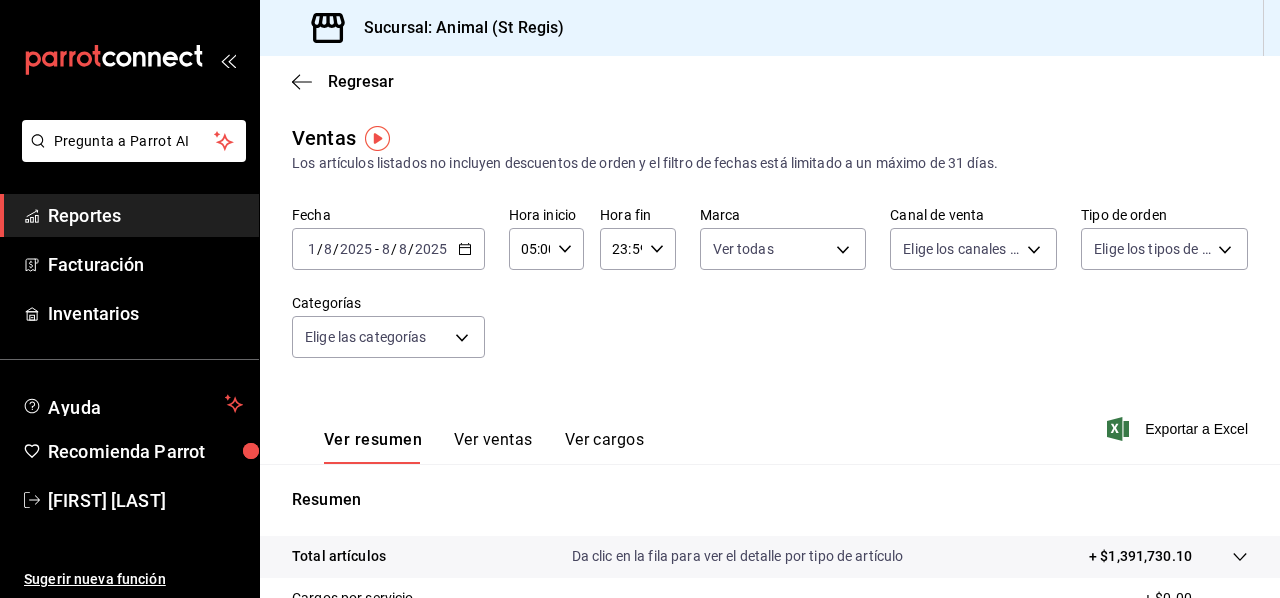 click on "Pregunta a Parrot AI Reportes   Facturación   Inventarios   Ayuda Recomienda Parrot   [FIRST] [LAST]   Sugerir nueva función   Sucursal: Animal (St Regis) Regresar Ventas Los artículos listados no incluyen descuentos de orden y el filtro de fechas está limitado a un máximo de 31 días. Fecha [DATE] [DATE] - [DATE] Hora inicio [TIME] Hora inicio Hora fin [TIME] Hora fin Marca Ver todas [UUID] Canal de venta Elige los canales de venta Tipo de orden Elige los tipos de orden Categorías Elige las categorías Ver resumen Ver ventas Ver cargos Exportar a Excel Resumen Total artículos Da clic en la fila para ver el detalle por tipo de artículo + $1,391,730.10 Cargos por servicio + $0.00 Venta bruta = $1,391,730.10 Descuentos totales - $14,401.50 Certificados de regalo - $16,849.80 Venta total = $1,360,478.80 Impuestos - $187,652.25 Venta neta = $1,172,826.55 Pregunta a Parrot AI Reportes   Facturación   Inventarios   Ayuda" at bounding box center (640, 299) 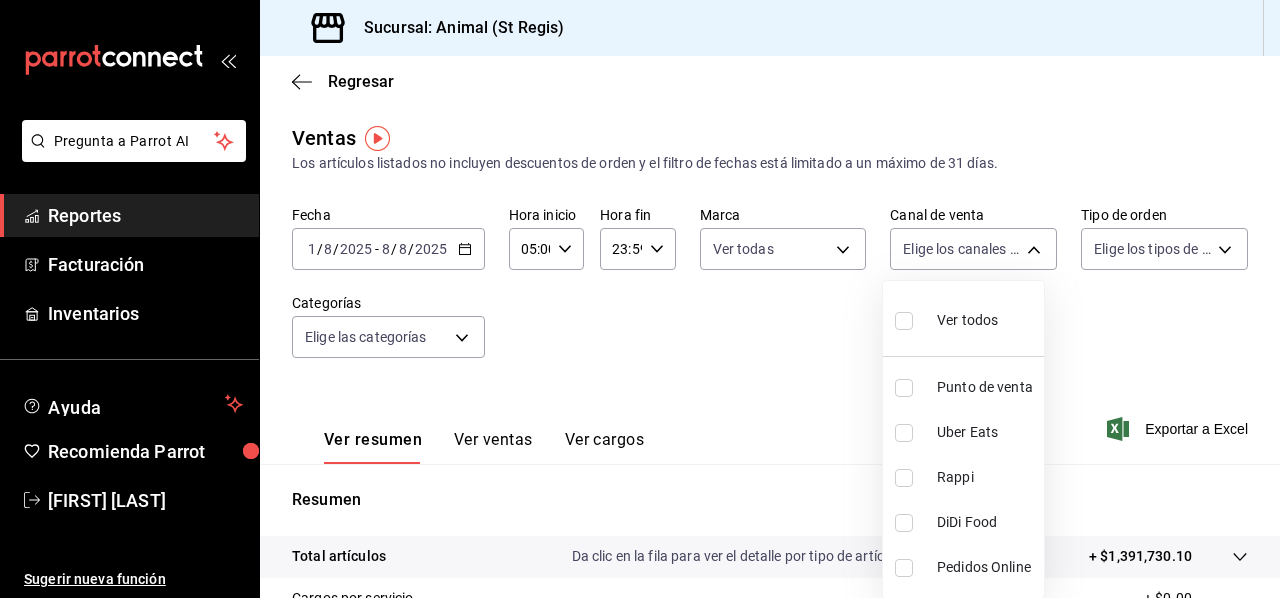 click on "Ver todos" at bounding box center (967, 320) 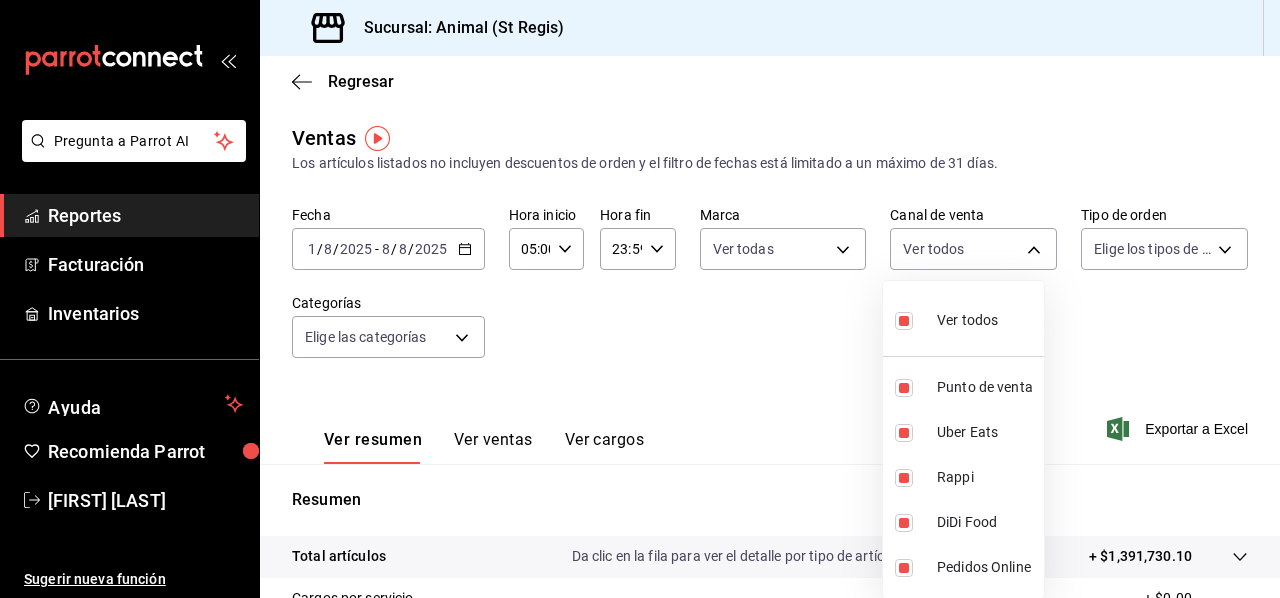 click at bounding box center (640, 299) 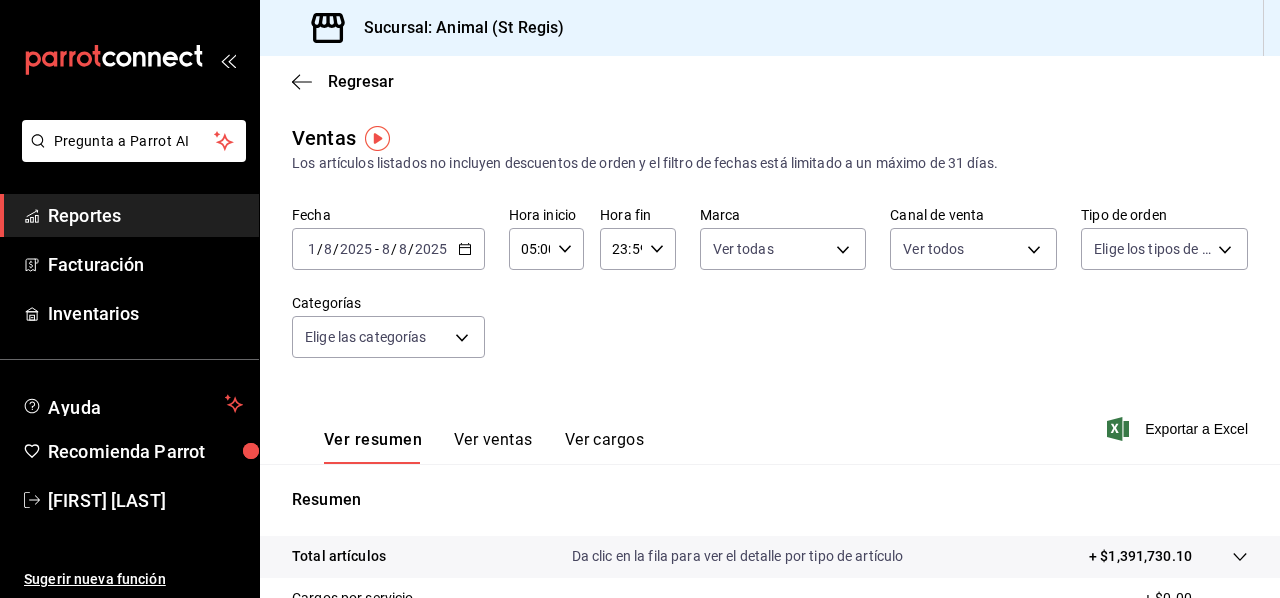 click on "Pregunta a Parrot AI Reportes   Facturación   Inventarios   Ayuda Recomienda Parrot   Manuel Mendoza   Sugerir nueva función   Sucursal: Animal (St Regis) Regresar Ventas Los artículos listados no incluyen descuentos de orden y el filtro de fechas está limitado a un máximo de 31 días. Fecha 2025-08-01 1 / 8 / 2025 - 2025-08-08 8 / 8 / 2025 Hora inicio 05:00 Hora inicio Hora fin 23:59 Hora fin Marca Ver todas 3f39fcdc-c8c4-4fff-883a-47b345d9391c Canal de venta Ver todos PARROT,UBER_EATS,RAPPI,DIDI_FOOD,ONLINE Tipo de orden Elige los tipos de orden Categorías Elige las categorías Ver resumen Ver ventas Ver cargos Exportar a Excel Resumen Total artículos Da clic en la fila para ver el detalle por tipo de artículo + $1,391,730.10 Cargos por servicio + $0.00 Venta bruta = $1,391,730.10 Descuentos totales - $14,401.50 Certificados de regalo - $16,849.80 Venta total = $1,360,478.80 Impuestos - $187,652.25 Venta neta = $1,172,826.55 Pregunta a Parrot AI Reportes   Facturación   Inventarios   Ayuda" at bounding box center [640, 299] 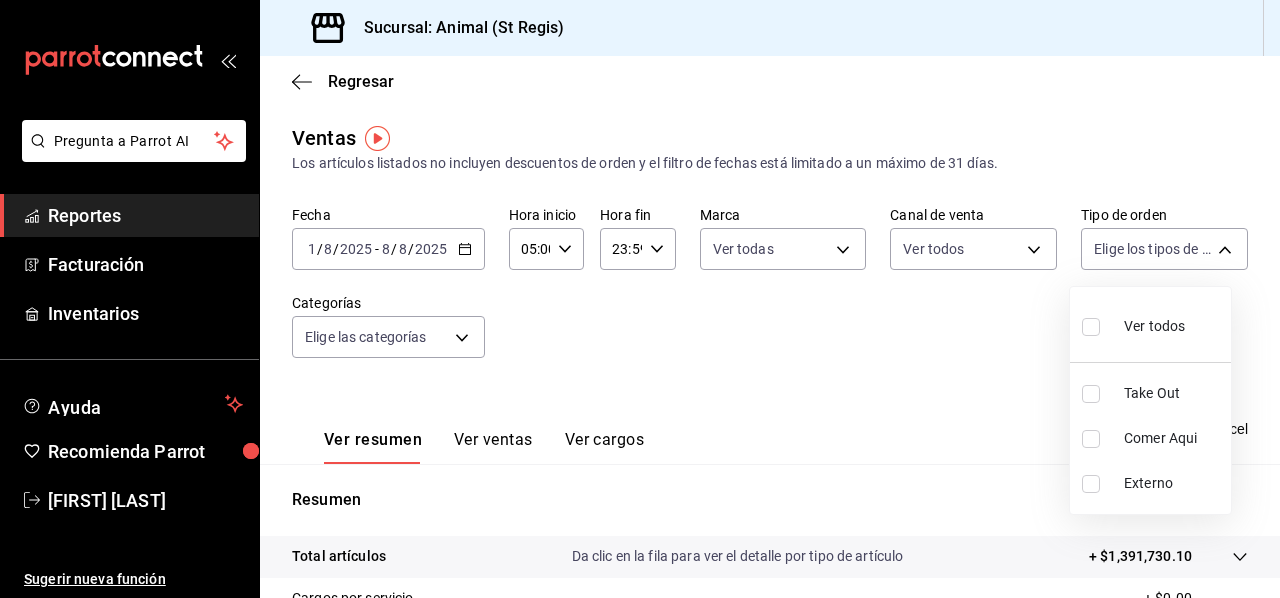 click on "Ver todos" at bounding box center (1154, 326) 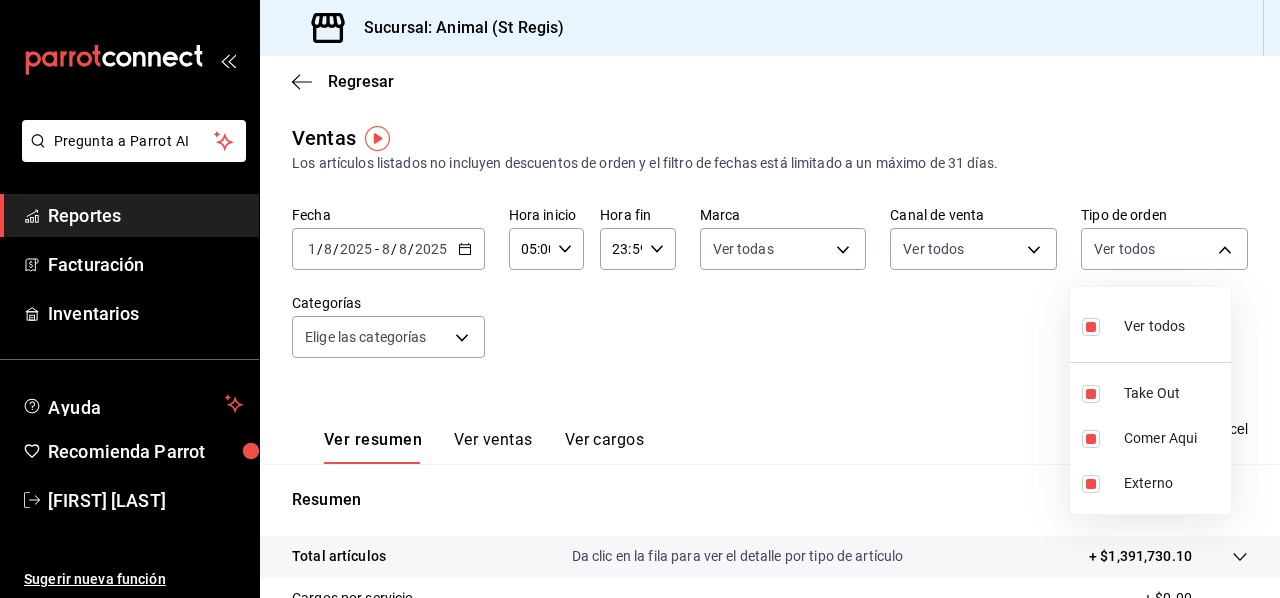 click at bounding box center [640, 299] 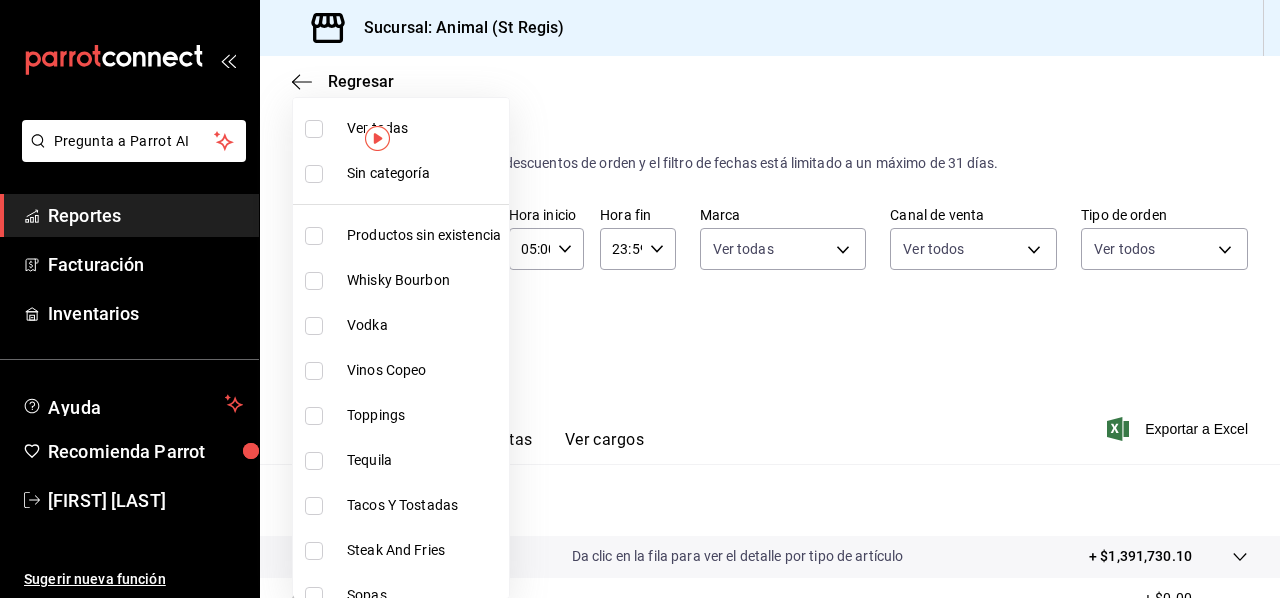click on "Pregunta a Parrot AI Reportes   Facturación   Inventarios   Ayuda Recomienda Parrot   [FIRST] [LAST]   Sugerir nueva función   Sucursal: Animal (St Regis) Regresar Ventas Los artículos listados no incluyen descuentos de orden y el filtro de fechas está limitado a un máximo de 31 días. Fecha [DATE] [DATE] - [DATE] Hora inicio [TIME] Hora inicio Hora fin [TIME] Hora fin Marca Ver todas [UUID] Canal de venta Ver todos PARROT,UBER_EATS,RAPPI,DIDI_FOOD,ONLINE Tipo de orden Ver todos [UUID],[UUID],[EXTERNAL] Categorías Elige las categorías Ver resumen Ver ventas Ver cargos Exportar a Excel Resumen Total artículos Da clic en la fila para ver el detalle por tipo de artículo + $1,391,730.10 Cargos por servicio + $0.00 Venta bruta = $1,391,730.10 Descuentos totales - $14,401.50 Certificados de regalo - $16,849.80 Venta total = $1,360,478.80 Impuestos - $187,652.25 Venta neta = $1,172,826.55" at bounding box center (640, 299) 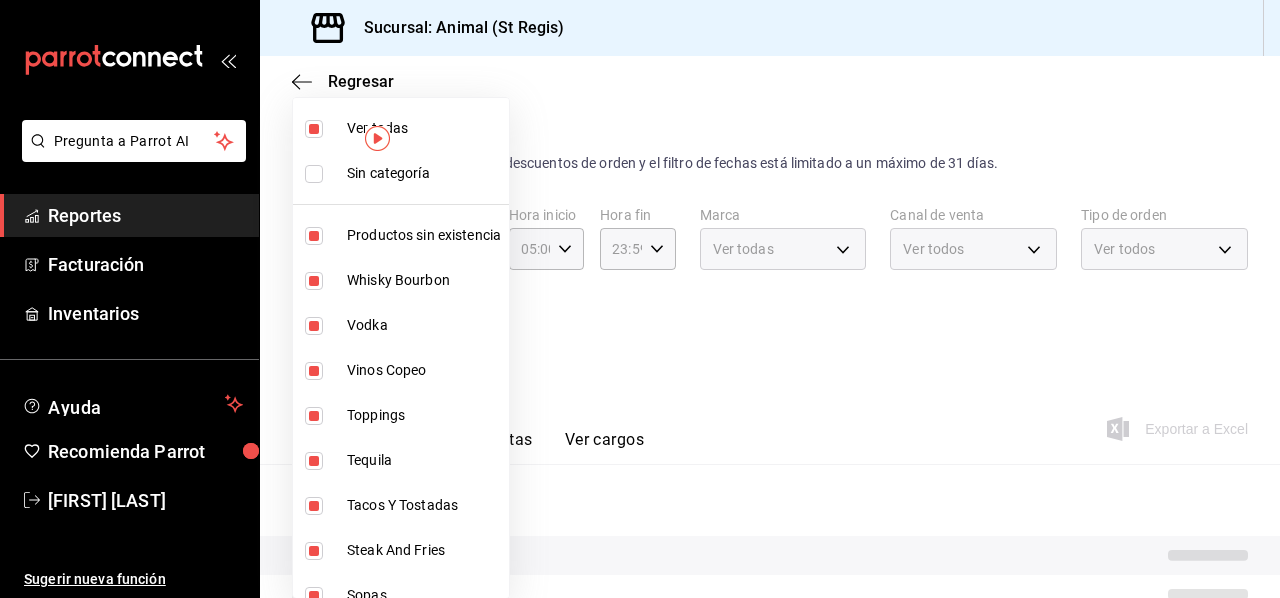 click at bounding box center [640, 299] 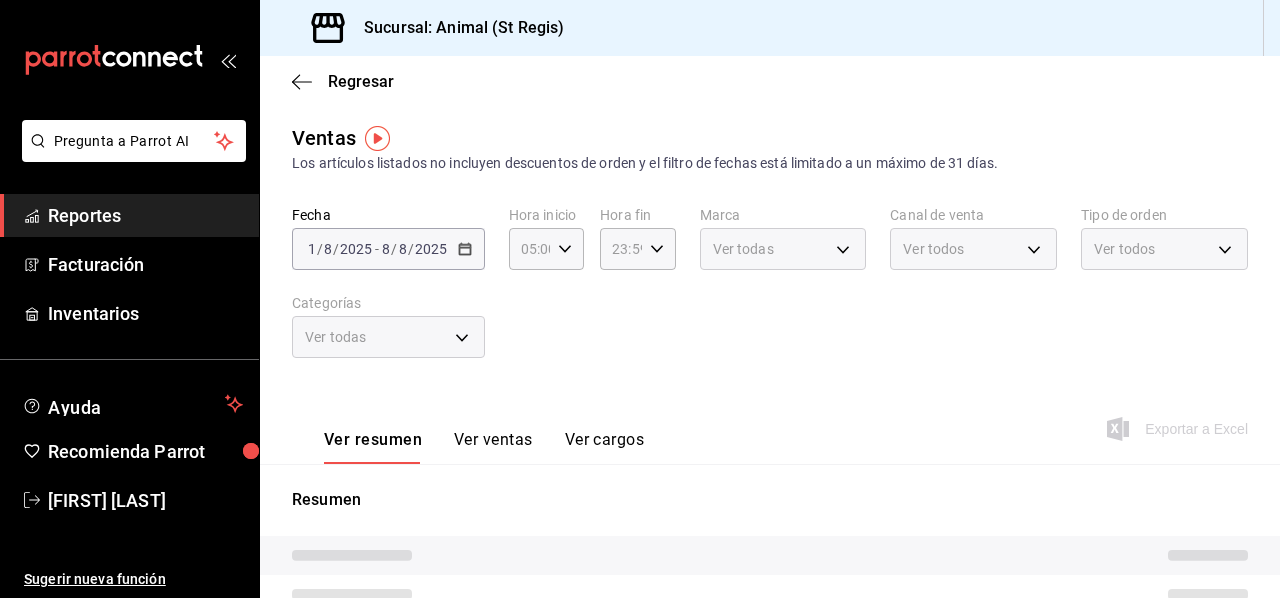 click on "Ver ventas" at bounding box center [493, 447] 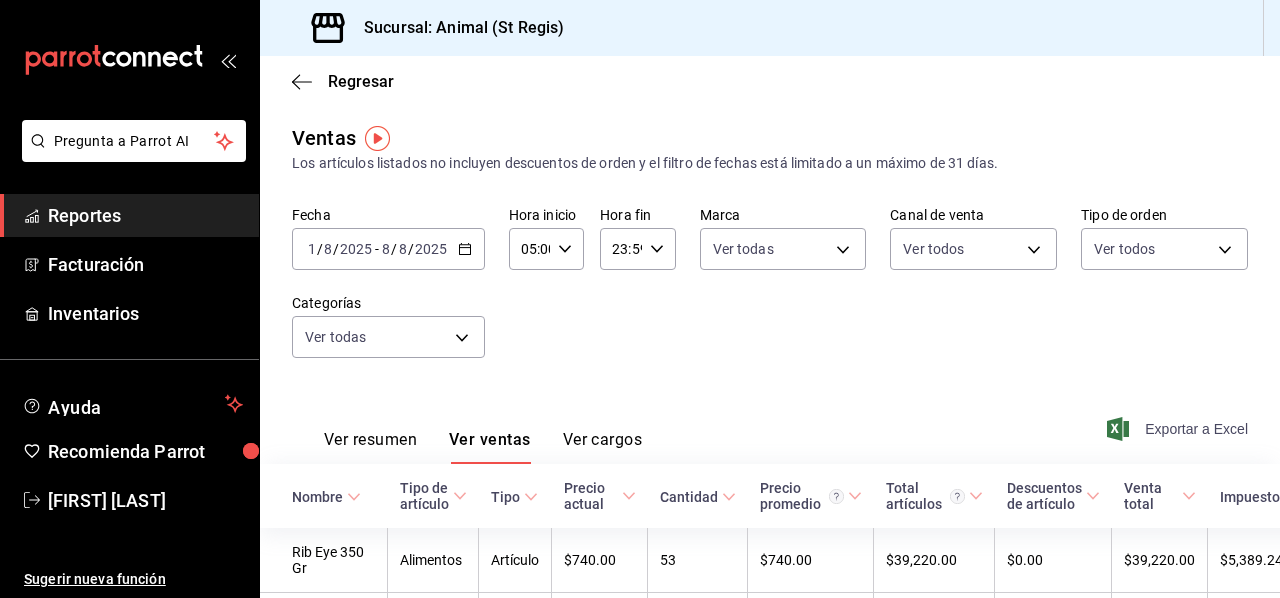 click on "Exportar a Excel" at bounding box center [1179, 429] 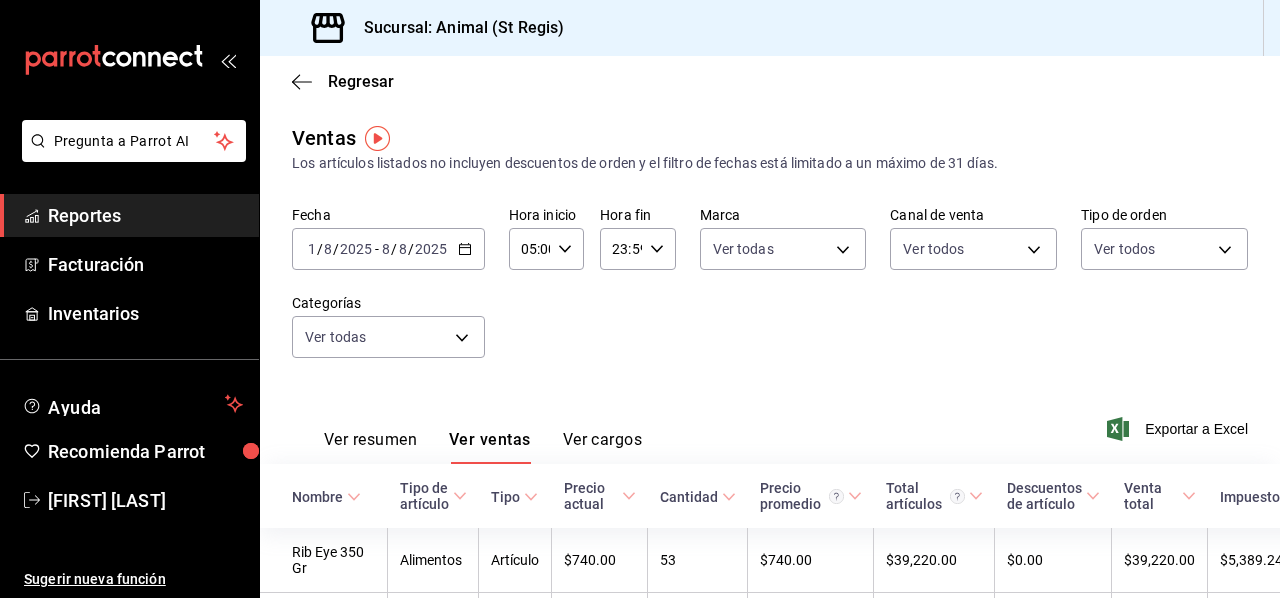 click on "2025" at bounding box center (431, 249) 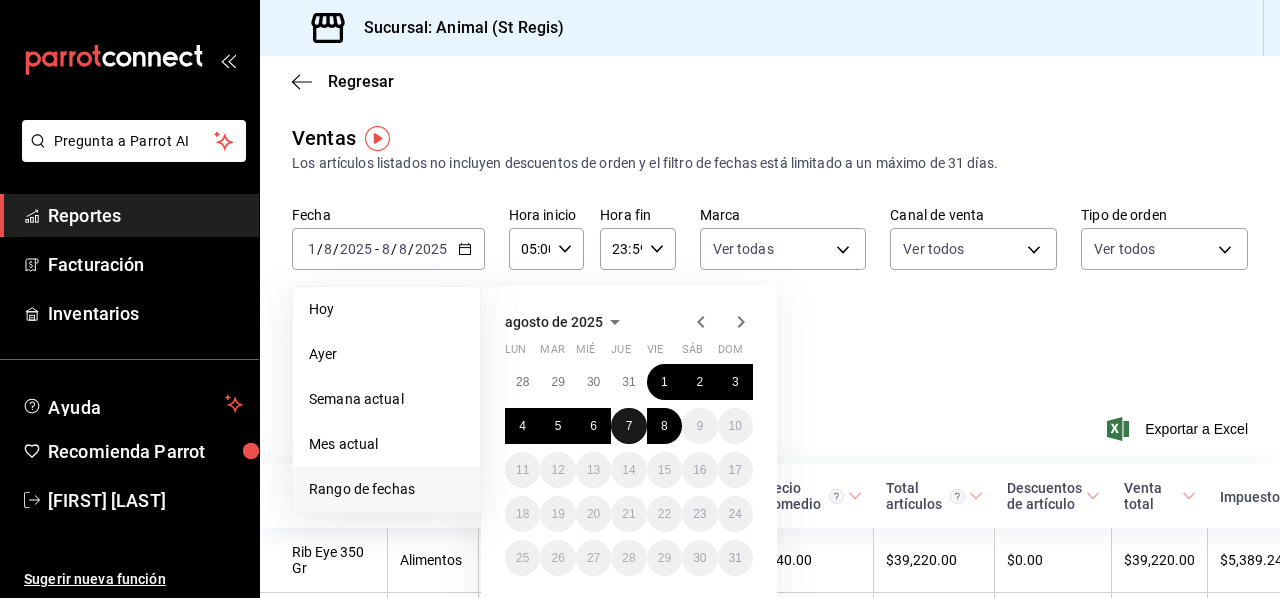 click on "7" at bounding box center [629, 426] 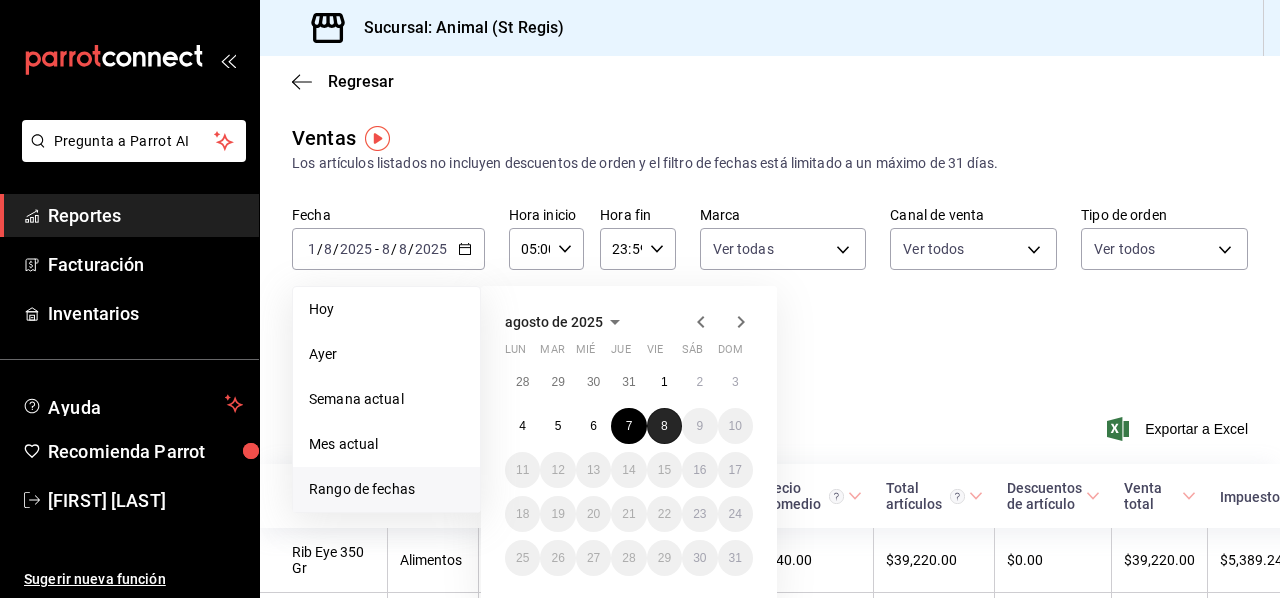 click on "8" at bounding box center [664, 426] 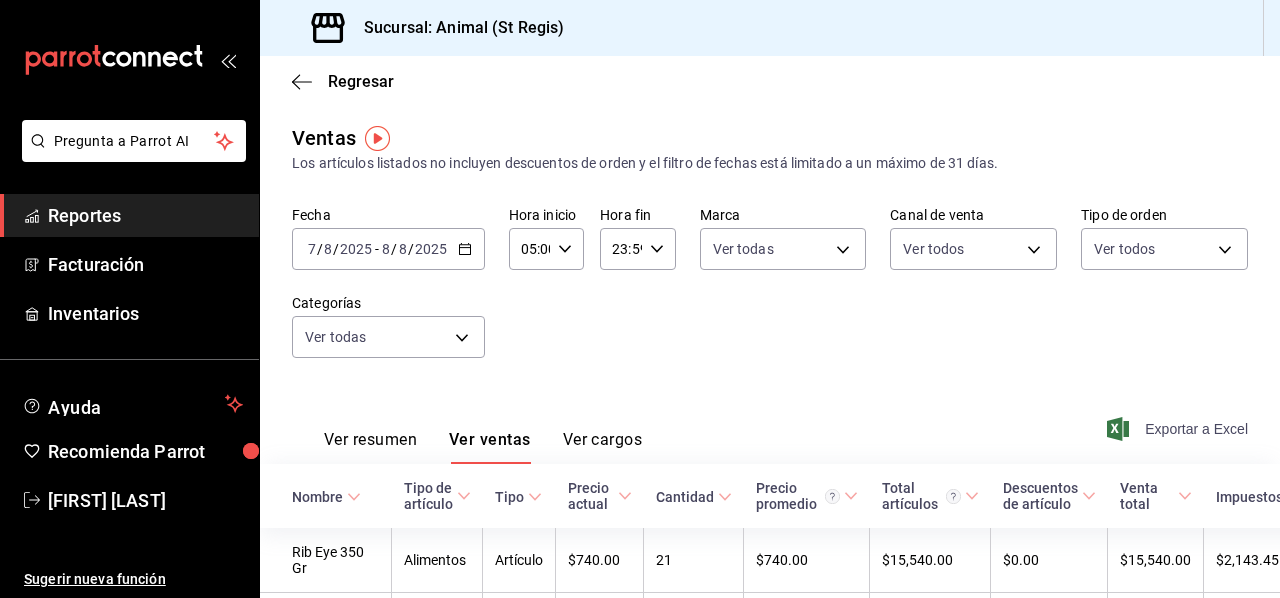click on "Exportar a Excel" at bounding box center (1179, 429) 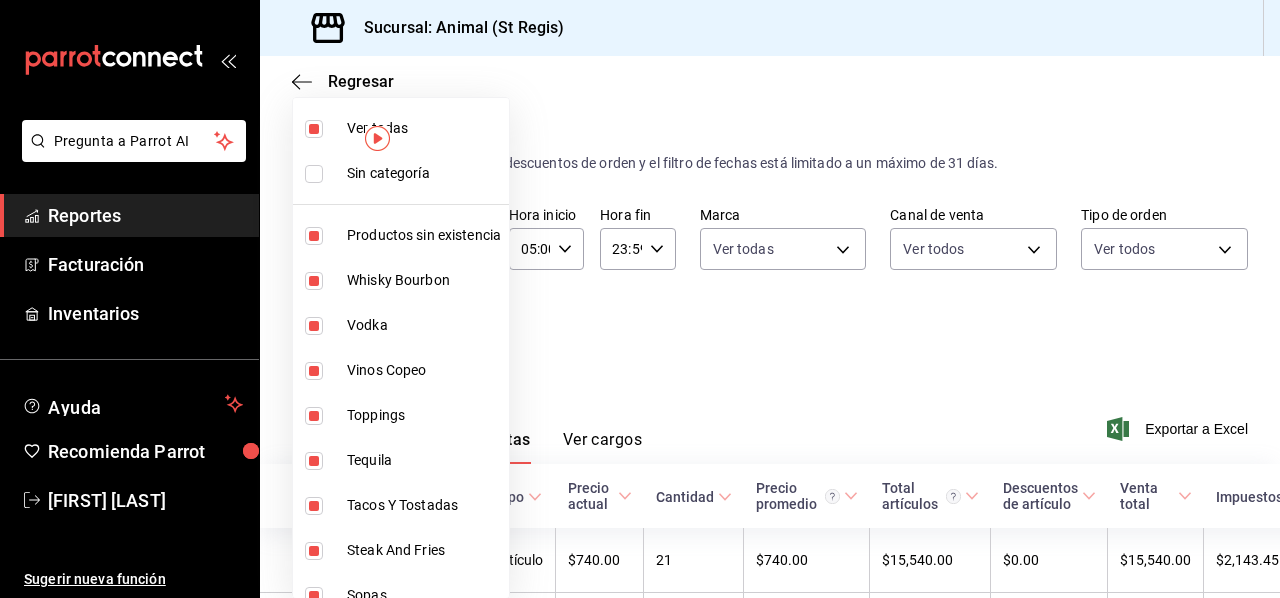 click on "Pregunta a Parrot AI Reportes   Facturación   Inventarios   Ayuda Recomienda Parrot   [FIRST] [LAST]   Sugerir nueva función   Sucursal: Animal (St Regis) Regresar Ventas Los artículos listados no incluyen descuentos de orden y el filtro de fechas está limitado a un máximo de 31 días. Fecha [DATE] [DATE] - [DATE] Hora inicio [TIME] Hora inicio Hora fin [TIME] Hora fin Marca Ver todas [UUID] Canal de venta Ver todos PARROT,UBER_EATS,RAPPI,DIDI_FOOD,ONLINE Tipo de orden Ver todos [UUID],[UUID],[EXTERNAL] Categorías Ver todas Ver resumen Ver ventas Ver cargos Exportar a Excel Nombre Tipo de artículo Tipo Precio actual Cantidad Precio promedio   Total artículos   Descuentos de artículo Venta total Impuestos Venta neta Rib Eye 350 Gr Alimentos Artículo $740.00 21 $740.00 $15,540.00 $0.00 $15,540.00 $2,143.45 $13,396.55 Nigiri De Toro. Alimentos Artículo $129.00 87 $129.00 $11,223.00 $0.00 31" at bounding box center (640, 299) 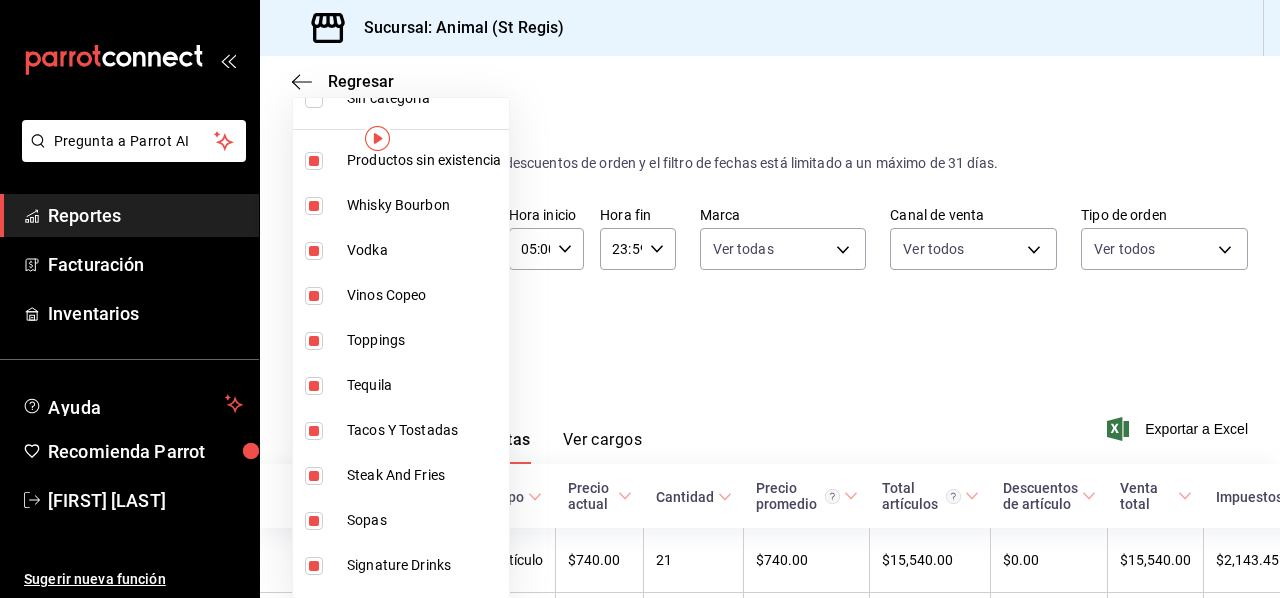 scroll, scrollTop: 0, scrollLeft: 0, axis: both 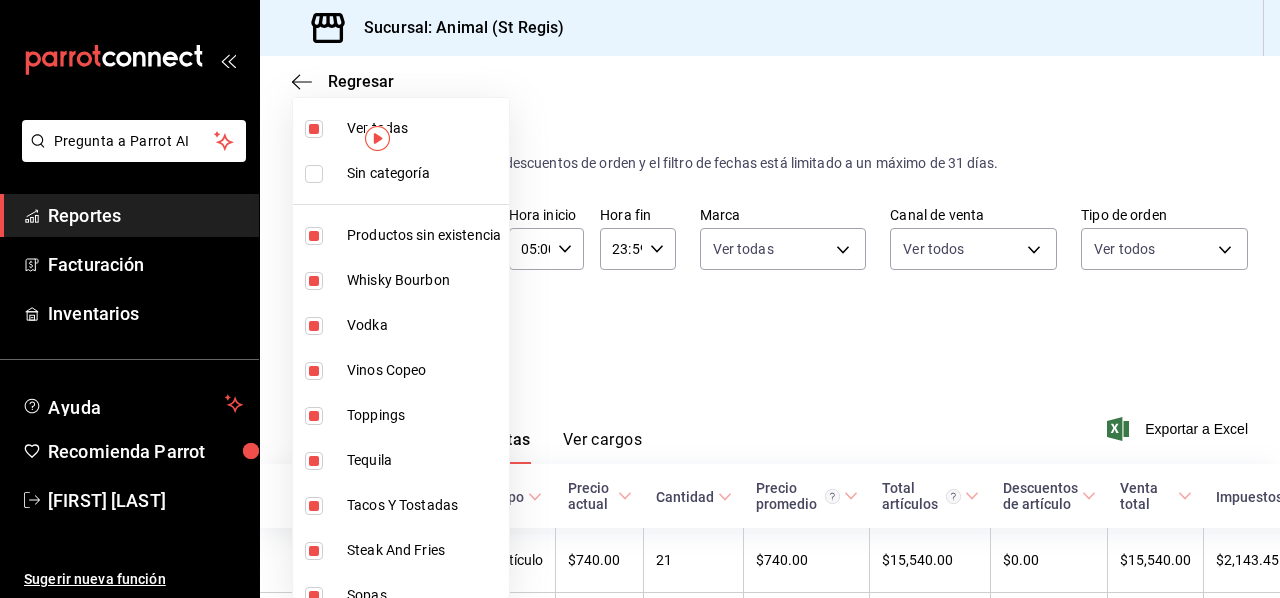 click on "Sin categoría" at bounding box center (424, 173) 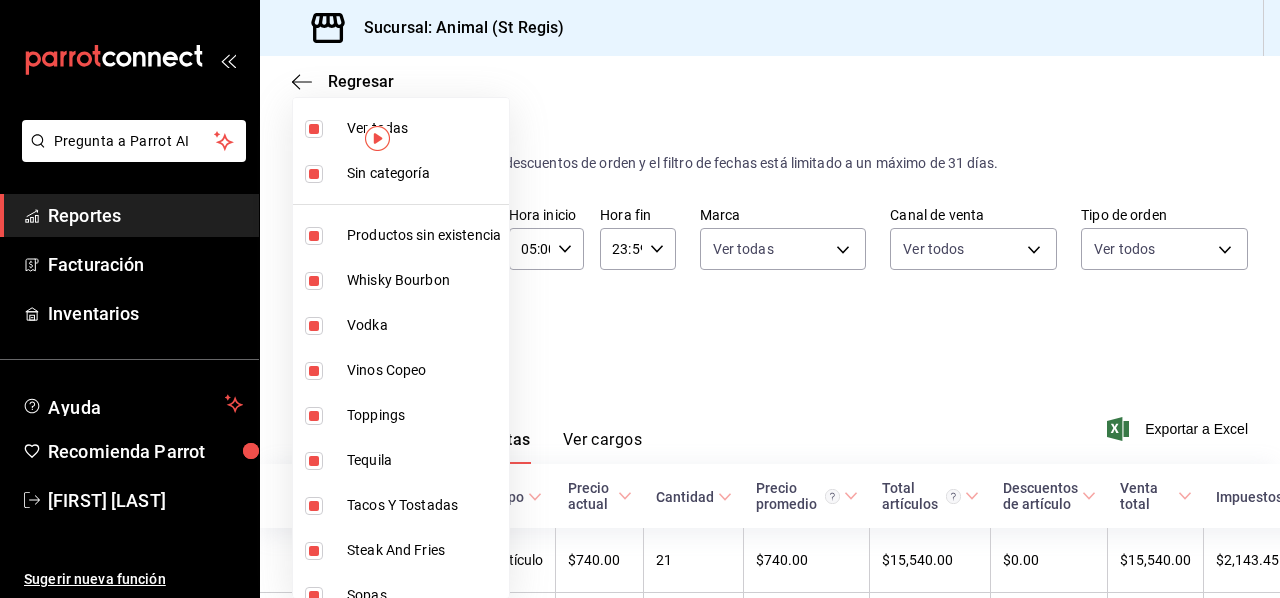 click at bounding box center [314, 174] 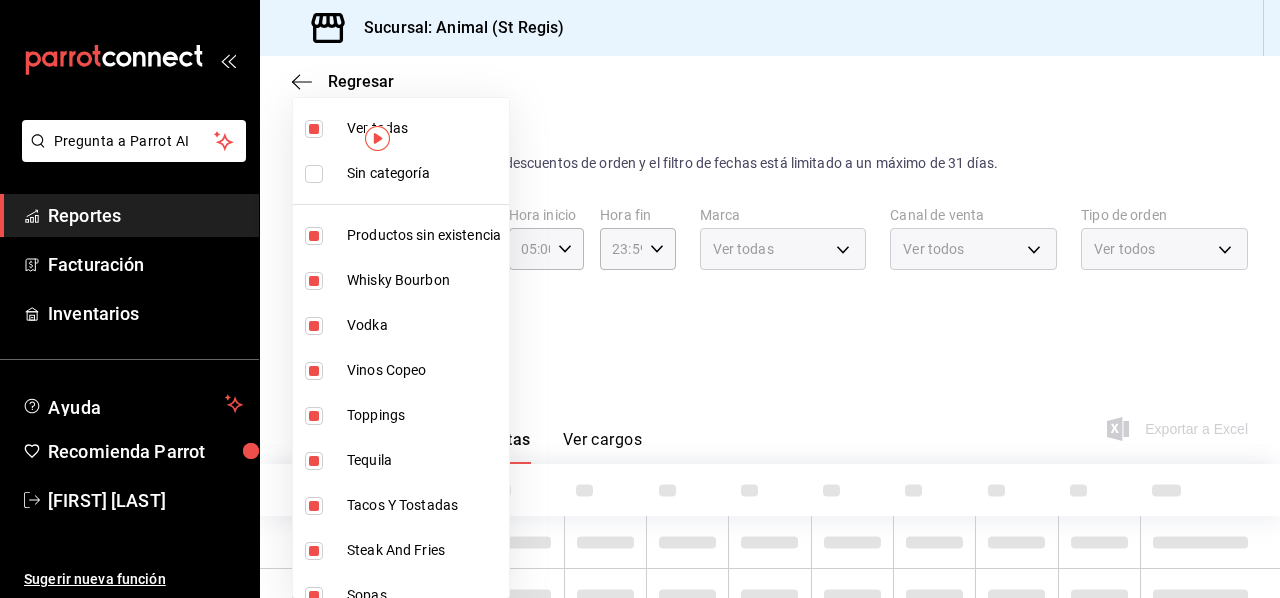 click on "Ver todas" at bounding box center (401, 128) 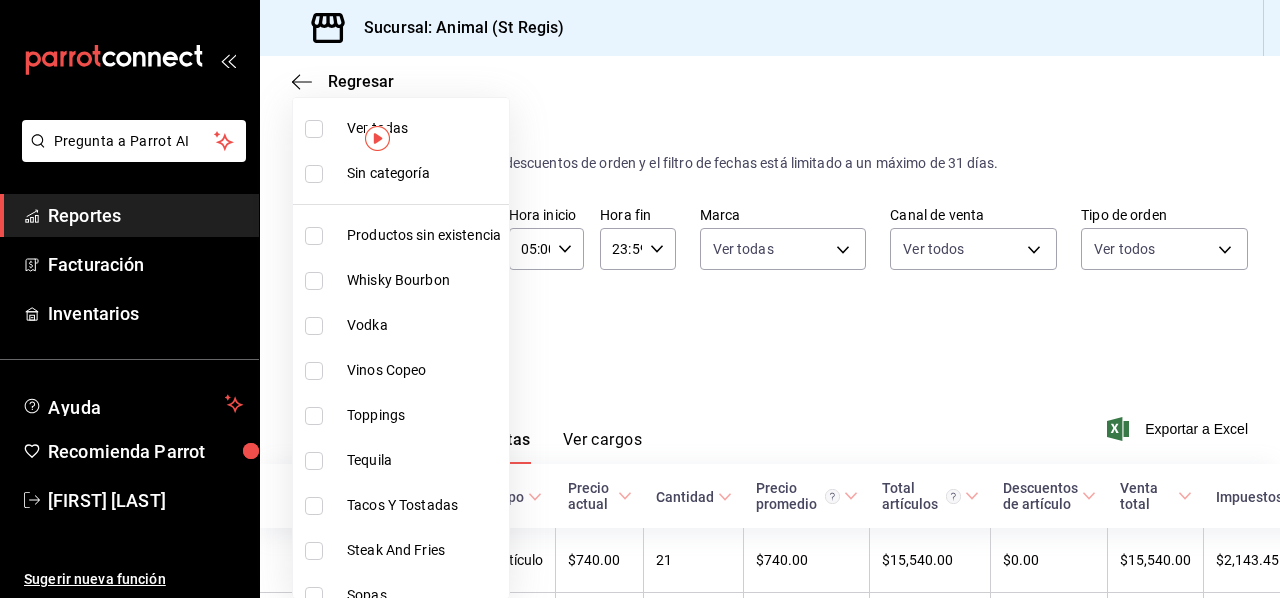 type 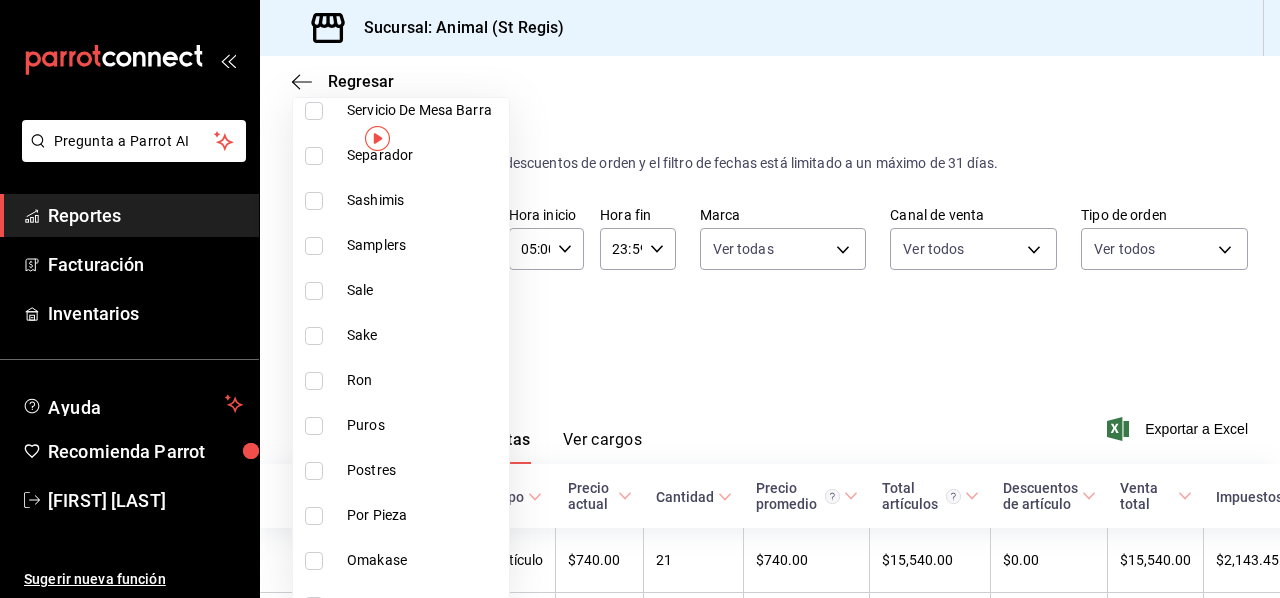 scroll, scrollTop: 666, scrollLeft: 0, axis: vertical 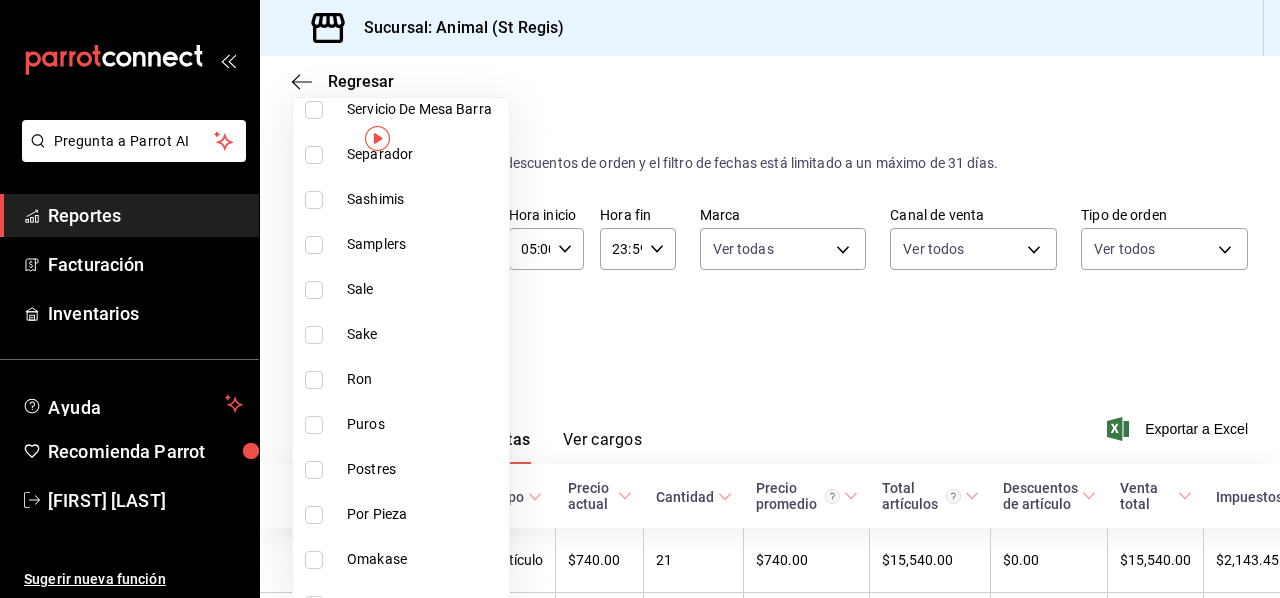 click on "Postres" at bounding box center [401, 469] 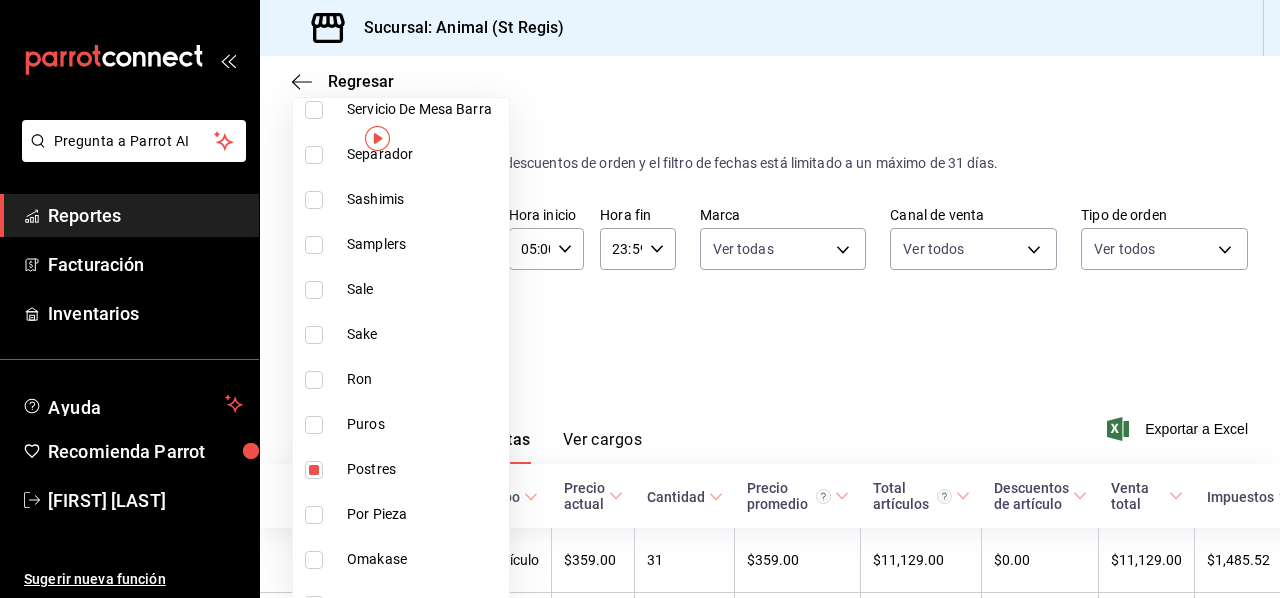 type 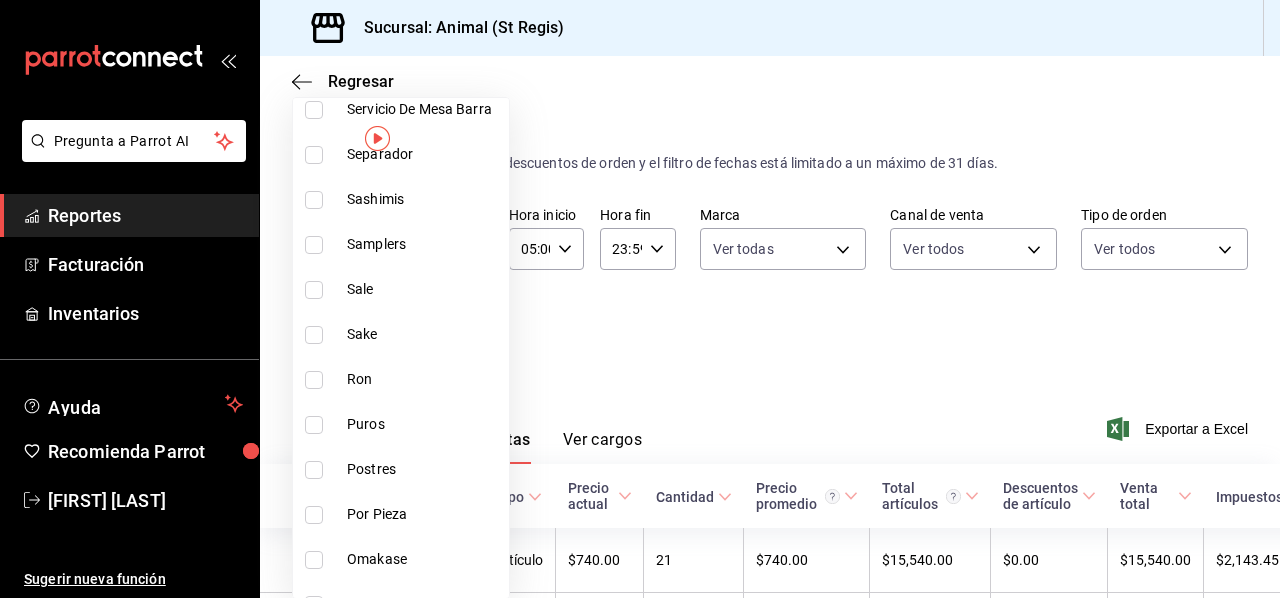 click at bounding box center [640, 299] 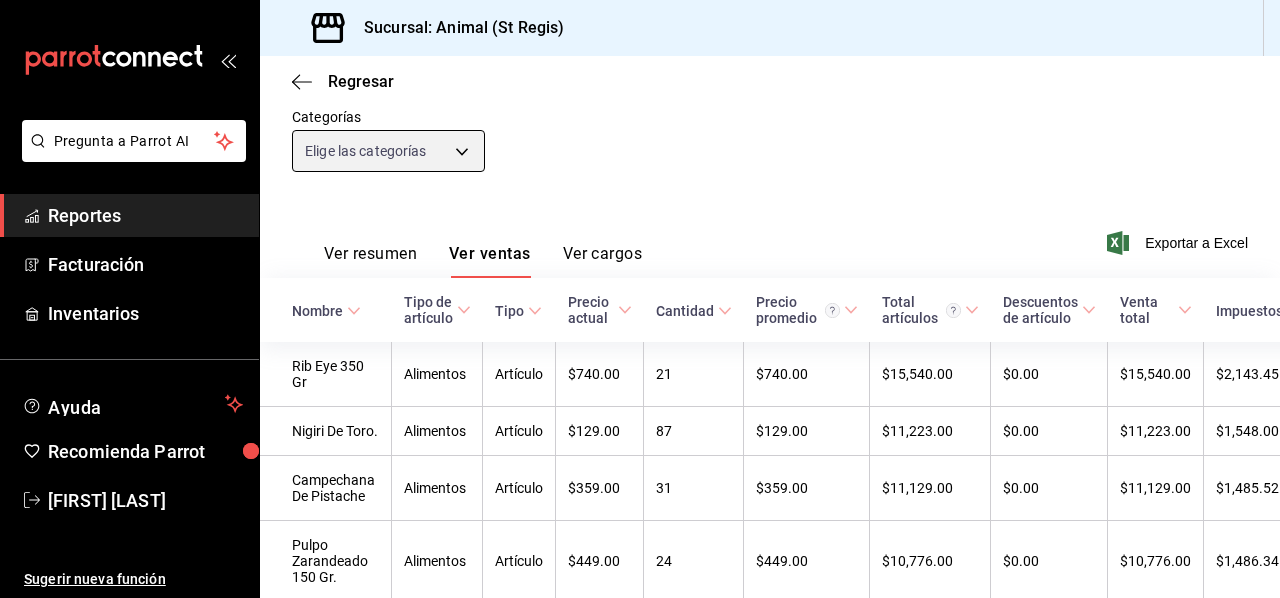 scroll, scrollTop: 187, scrollLeft: 0, axis: vertical 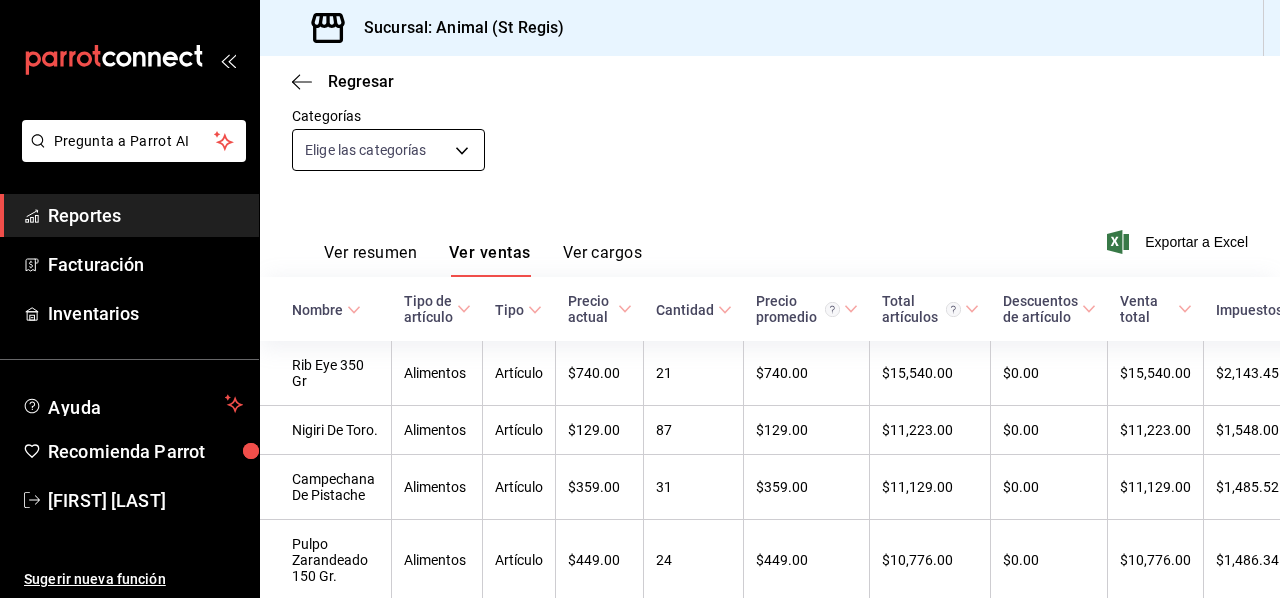 click on "Pregunta a Parrot AI Reportes   Facturación   Inventarios   Ayuda Recomienda Parrot   [FIRST] [LAST]   Sugerir nueva función   Sucursal: Animal (St Regis) Regresar Ventas Los artículos listados no incluyen descuentos de orden y el filtro de fechas está limitado a un máximo de 31 días. Fecha [DATE] [DATE] - [DATE] Hora inicio [TIME] Hora inicio Hora fin [TIME] Hora fin Marca Ver todas [UUID] Canal de venta Ver todos PARROT,UBER_EATS,RAPPI,DIDI_FOOD,ONLINE Tipo de orden Ver todos [UUID],[UUID],[EXTERNAL] Categorías Elige las categorías Ver resumen Ver ventas Ver cargos Exportar a Excel Nombre Tipo de artículo Tipo Precio actual Cantidad Precio promedio   Total artículos   Descuentos de artículo Venta total Impuestos Venta neta Rib Eye 350 Gr Alimentos Artículo $740.00 21 $740.00 $15,540.00 $0.00 $15,540.00 $2,143.45 $13,396.55 Nigiri De Toro. Alimentos Artículo $129.00 87 $129.00 $0.00 8" at bounding box center (640, 299) 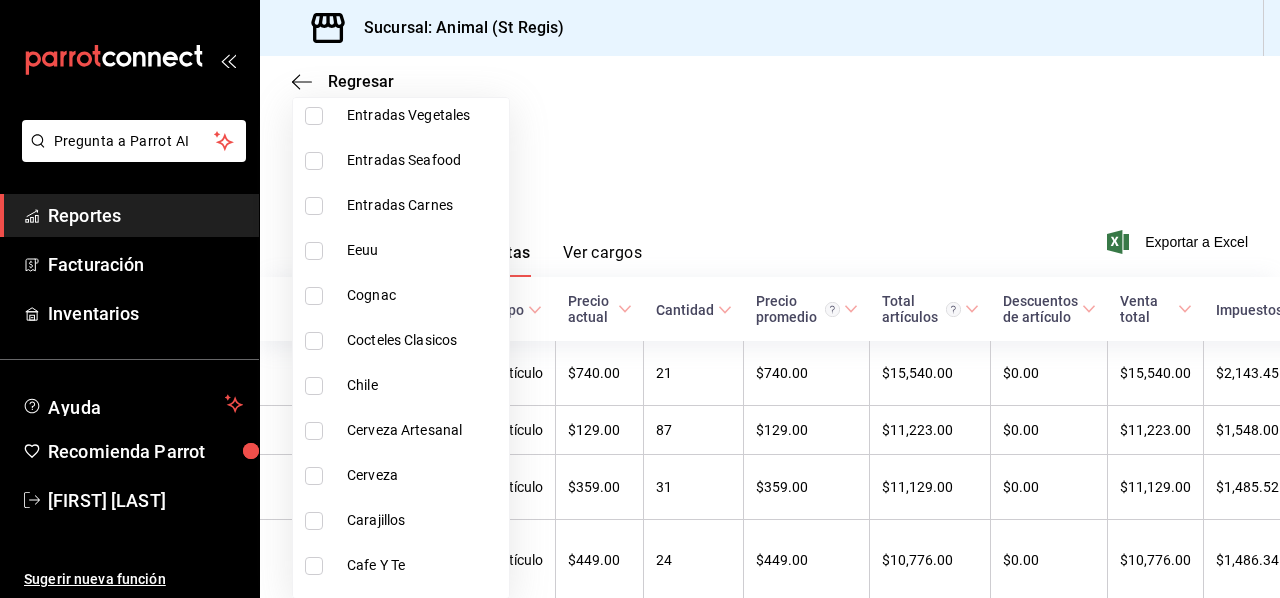 scroll, scrollTop: 1864, scrollLeft: 0, axis: vertical 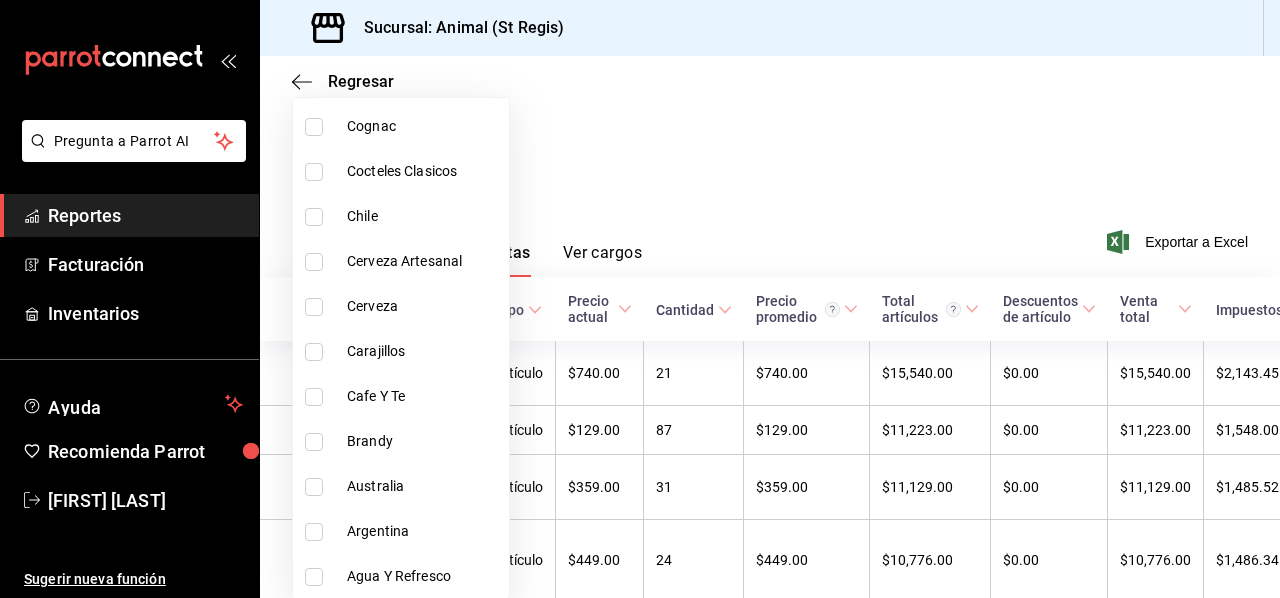 click at bounding box center [640, 299] 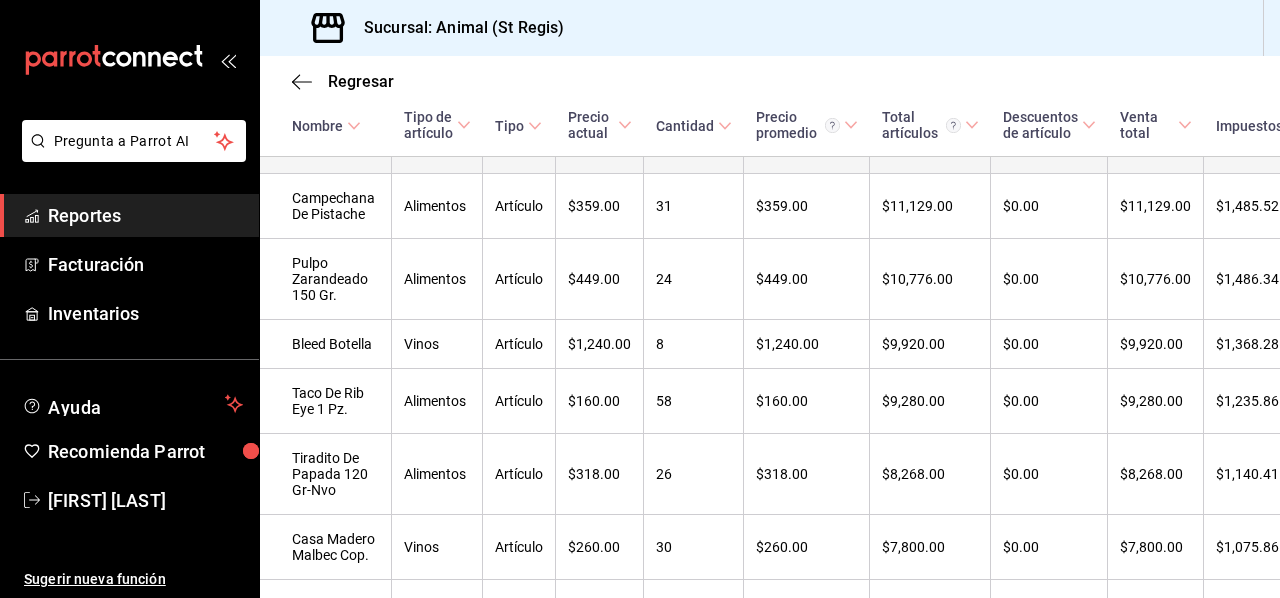 scroll, scrollTop: 0, scrollLeft: 0, axis: both 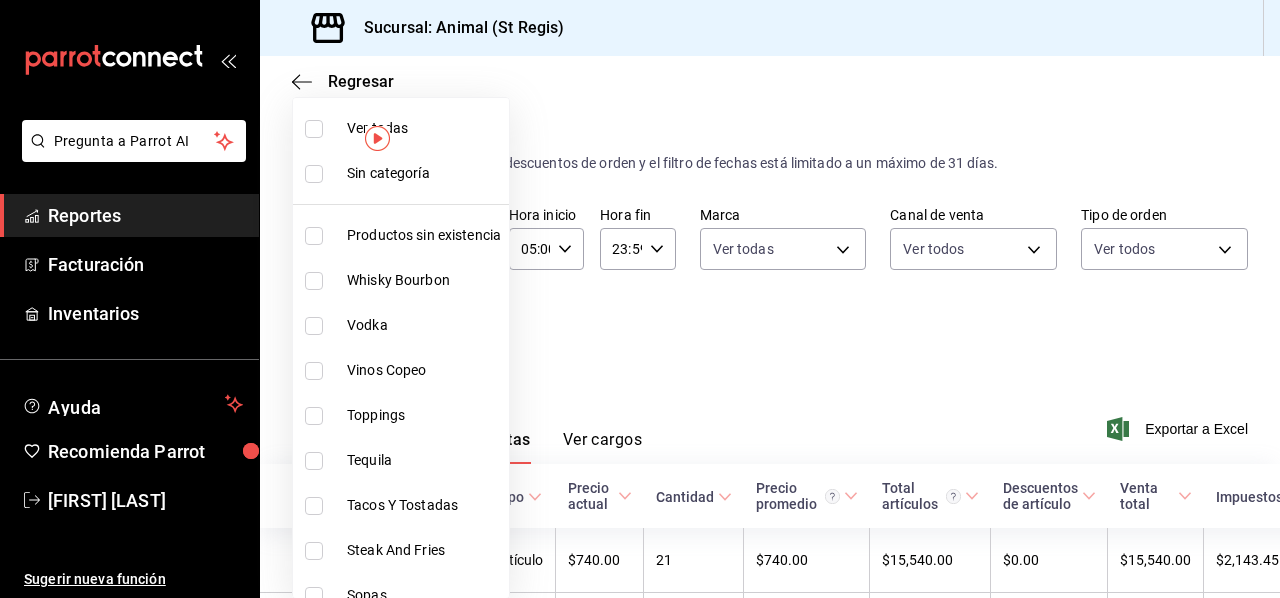 click on "Pregunta a Parrot AI Reportes   Facturación   Inventarios   Ayuda Recomienda Parrot   [FIRST] [LAST]   Sugerir nueva función   Sucursal: Animal (St Regis) Regresar Ventas Los artículos listados no incluyen descuentos de orden y el filtro de fechas está limitado a un máximo de 31 días. Fecha [DATE] [DATE] - [DATE] Hora inicio [TIME] Hora inicio Hora fin [TIME] Hora fin Marca Ver todas [UUID] Canal de venta Ver todos PARROT,UBER_EATS,RAPPI,DIDI_FOOD,ONLINE Tipo de orden Ver todos [UUID],[UUID],[EXTERNAL] Categorías Elige las categorías Ver resumen Ver ventas Ver cargos Exportar a Excel Nombre Tipo de artículo Tipo Precio actual Cantidad Precio promedio   Total artículos   Descuentos de artículo Venta total Impuestos Venta neta Rib Eye 350 Gr Alimentos Artículo $740.00 21 $740.00 $15,540.00 $0.00 $15,540.00 $2,143.45 $13,396.55 Nigiri De Toro. Alimentos Artículo $129.00 87 $129.00 $0.00 8" at bounding box center [640, 299] 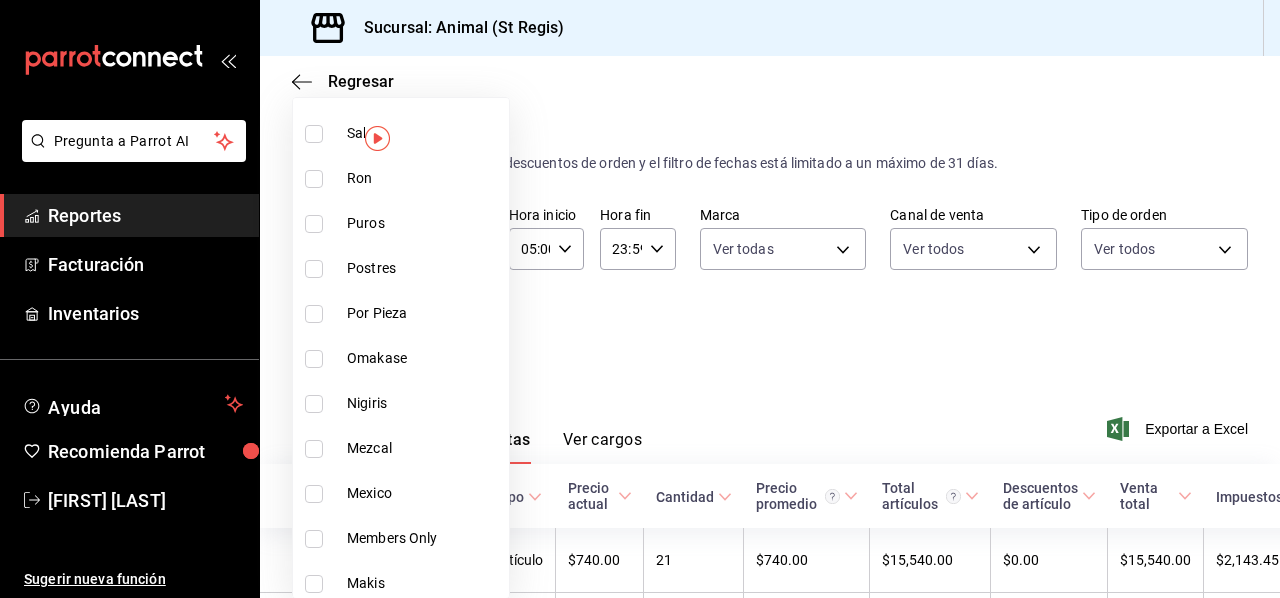 scroll, scrollTop: 883, scrollLeft: 0, axis: vertical 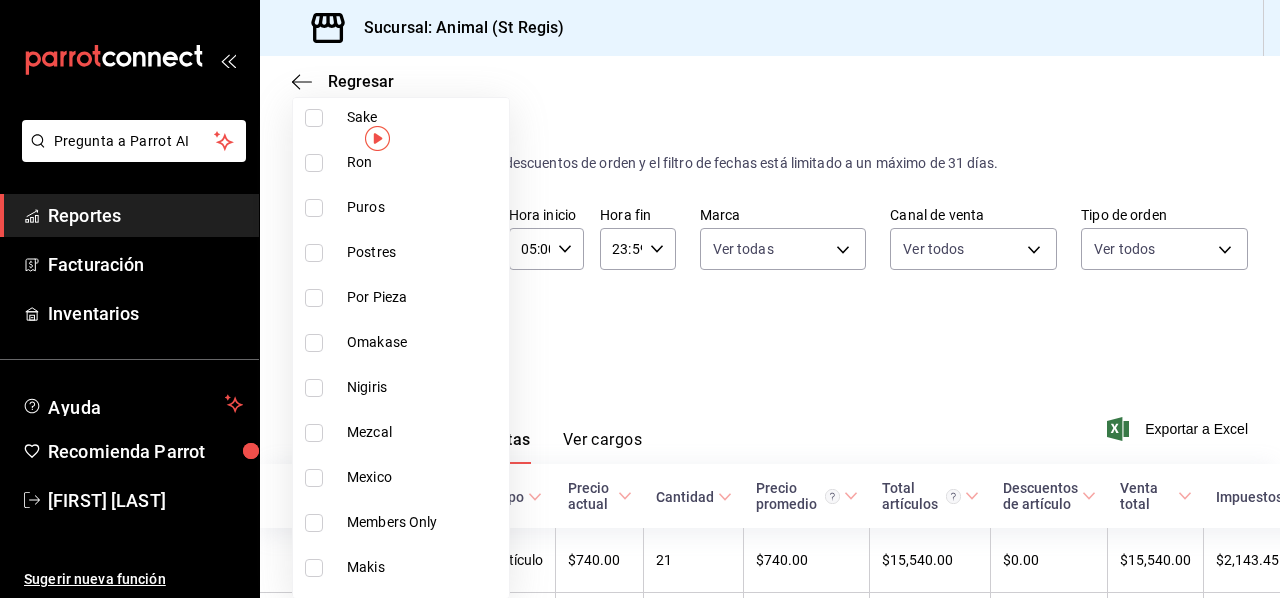 click at bounding box center (314, 253) 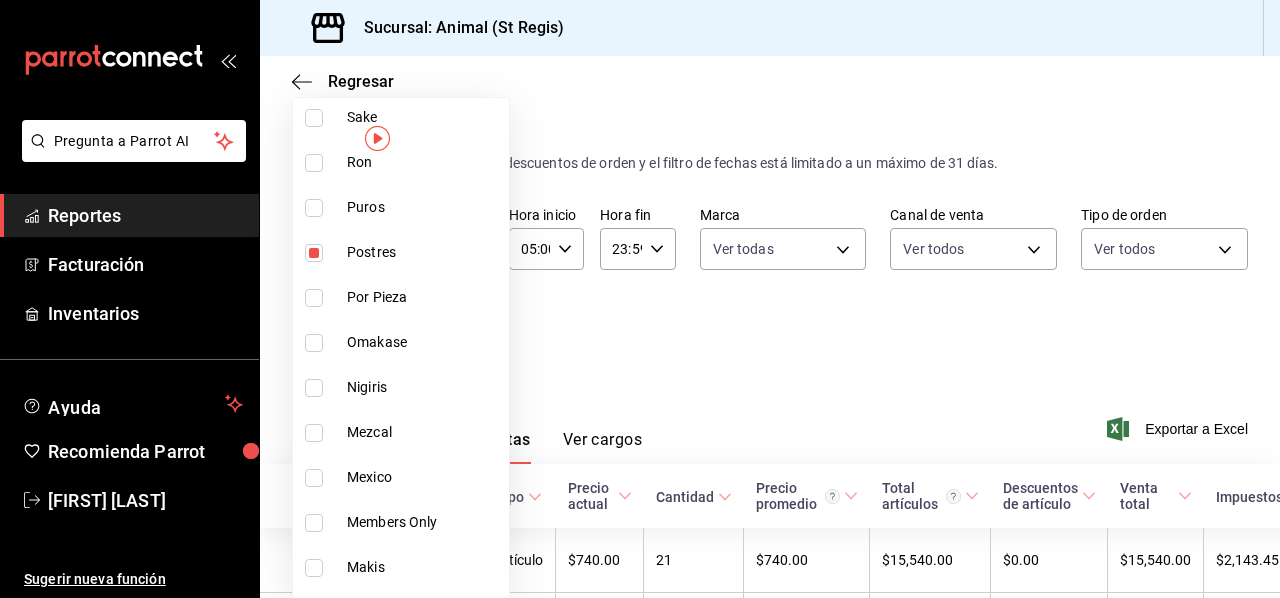 type on "[UUID]" 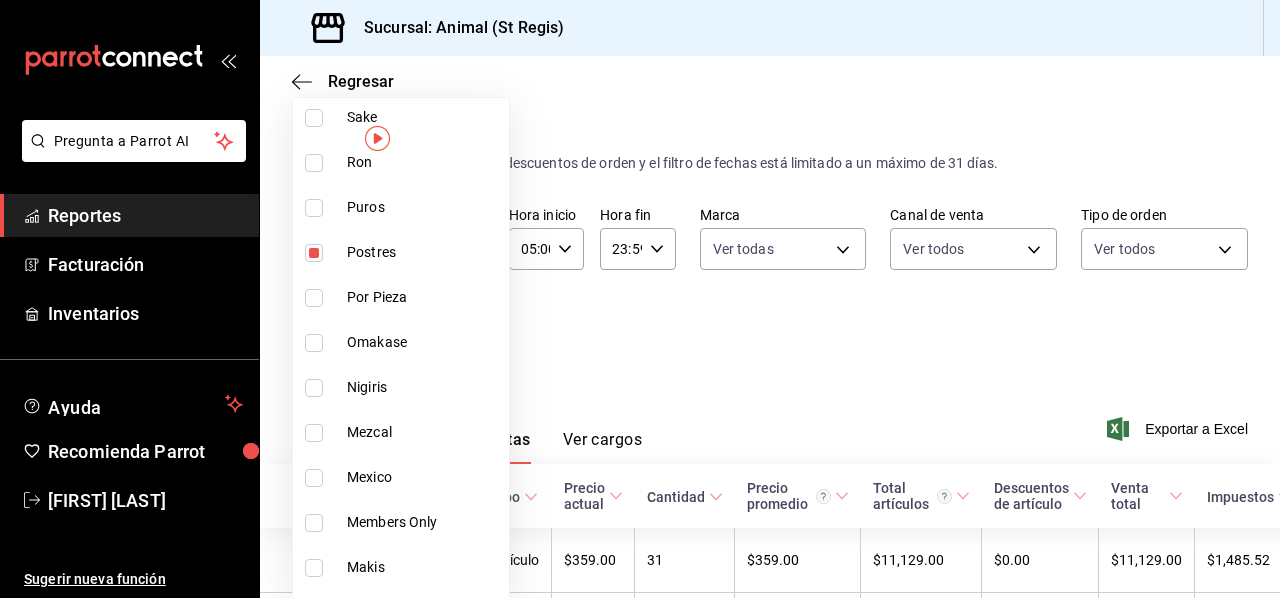 click at bounding box center (640, 299) 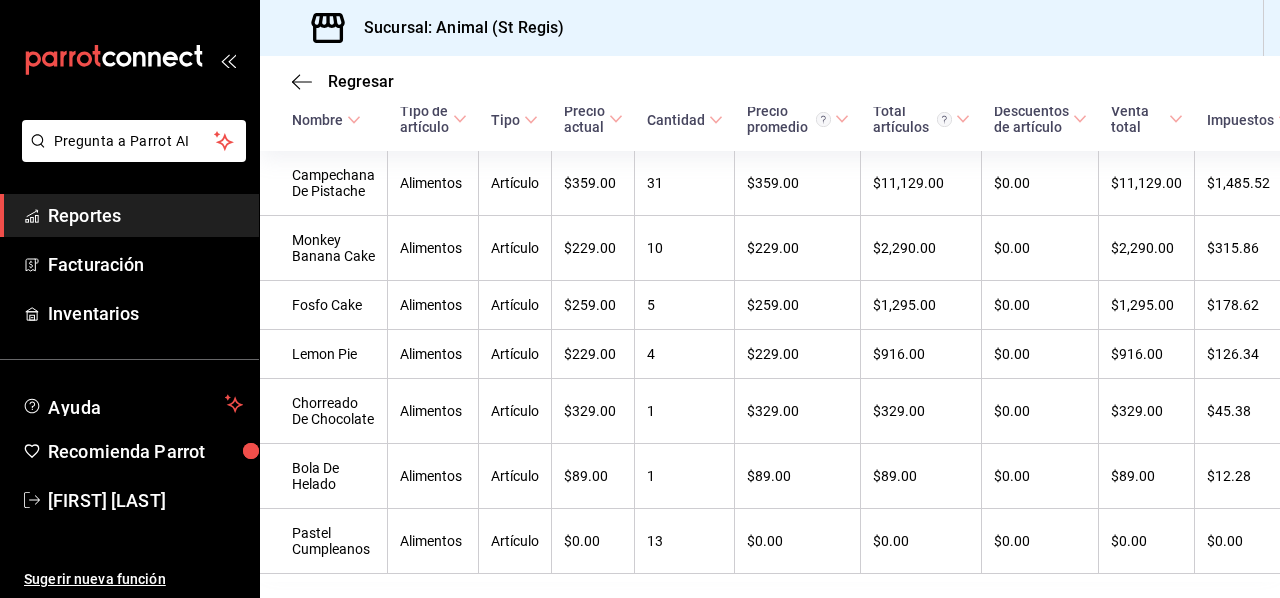 scroll, scrollTop: 376, scrollLeft: 0, axis: vertical 